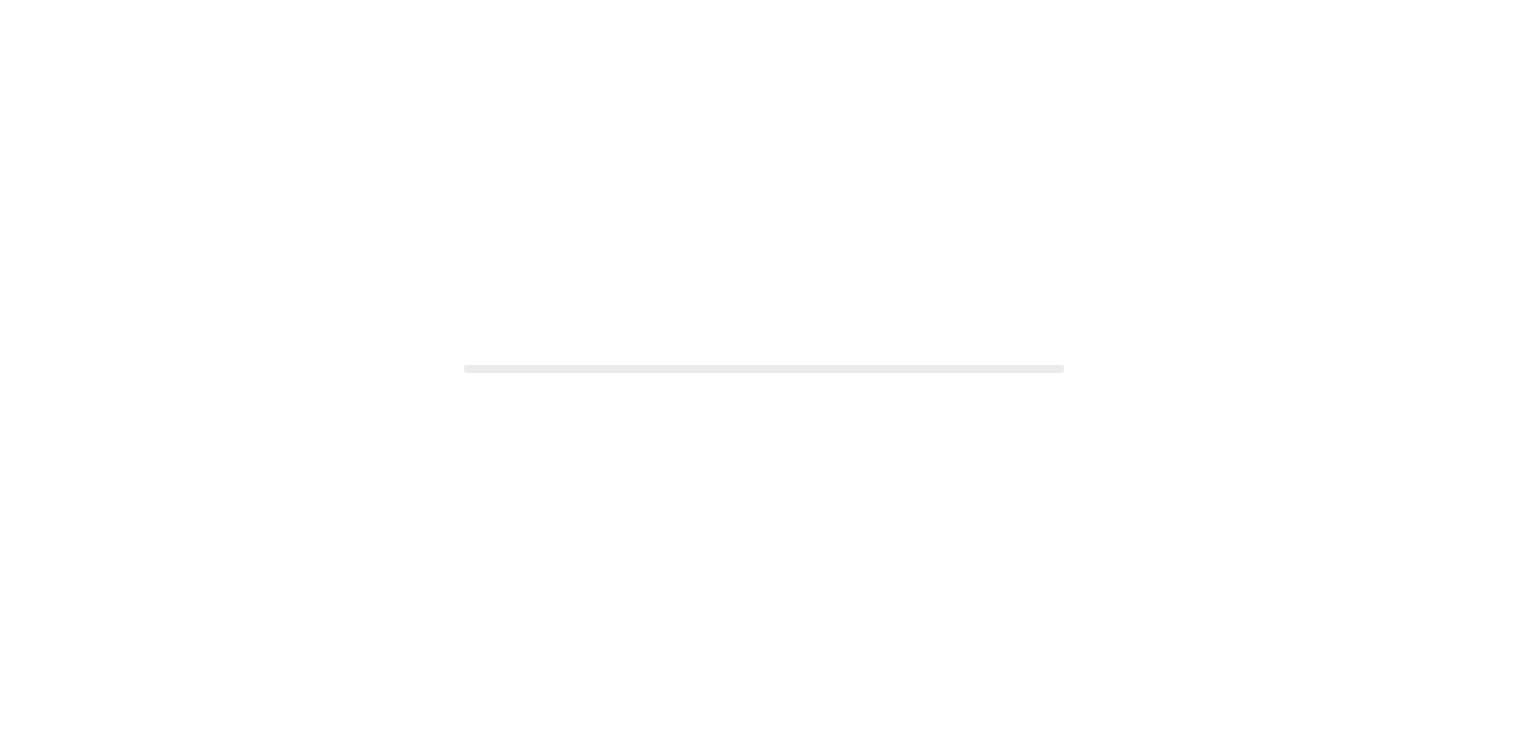 scroll, scrollTop: 0, scrollLeft: 0, axis: both 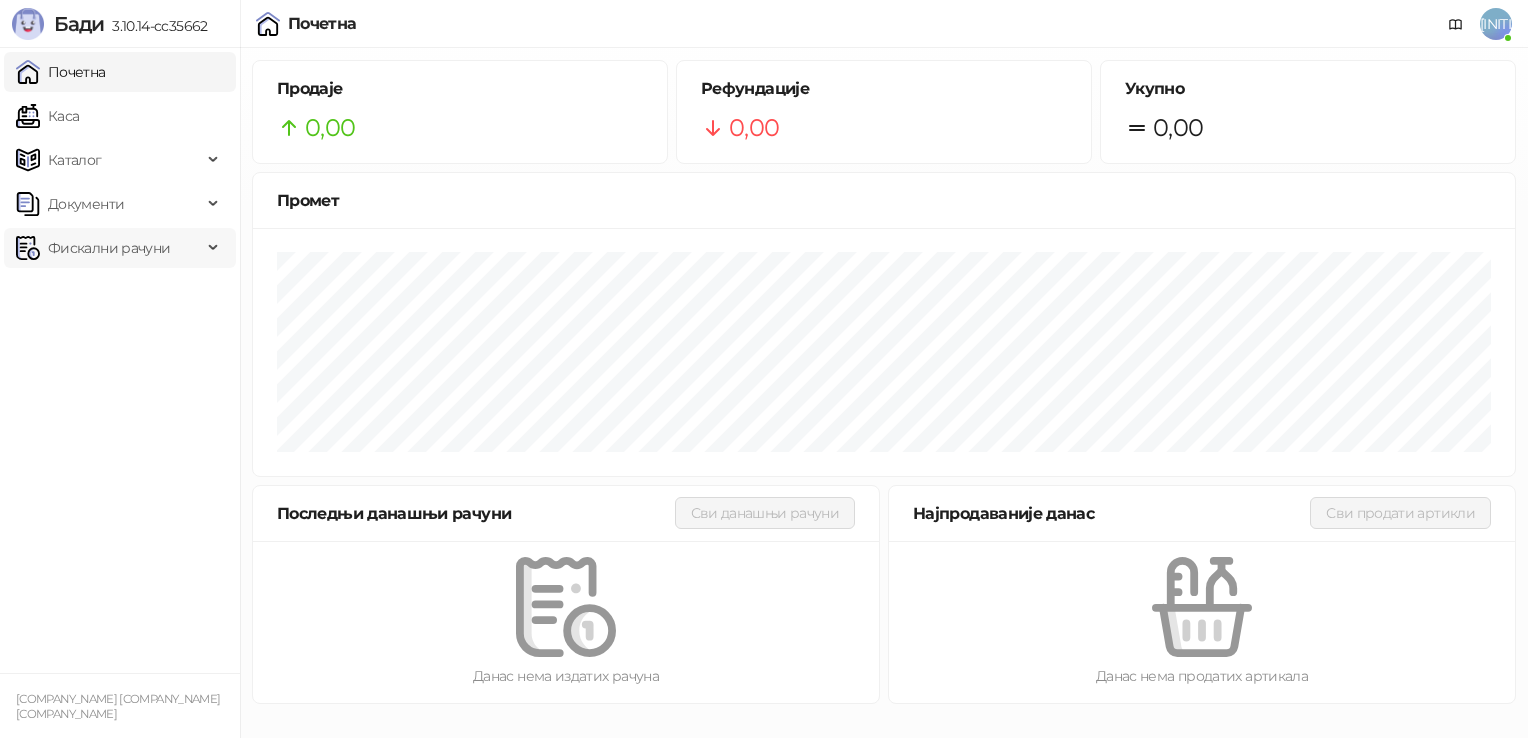 click on "Фискални рачуни" at bounding box center (109, 248) 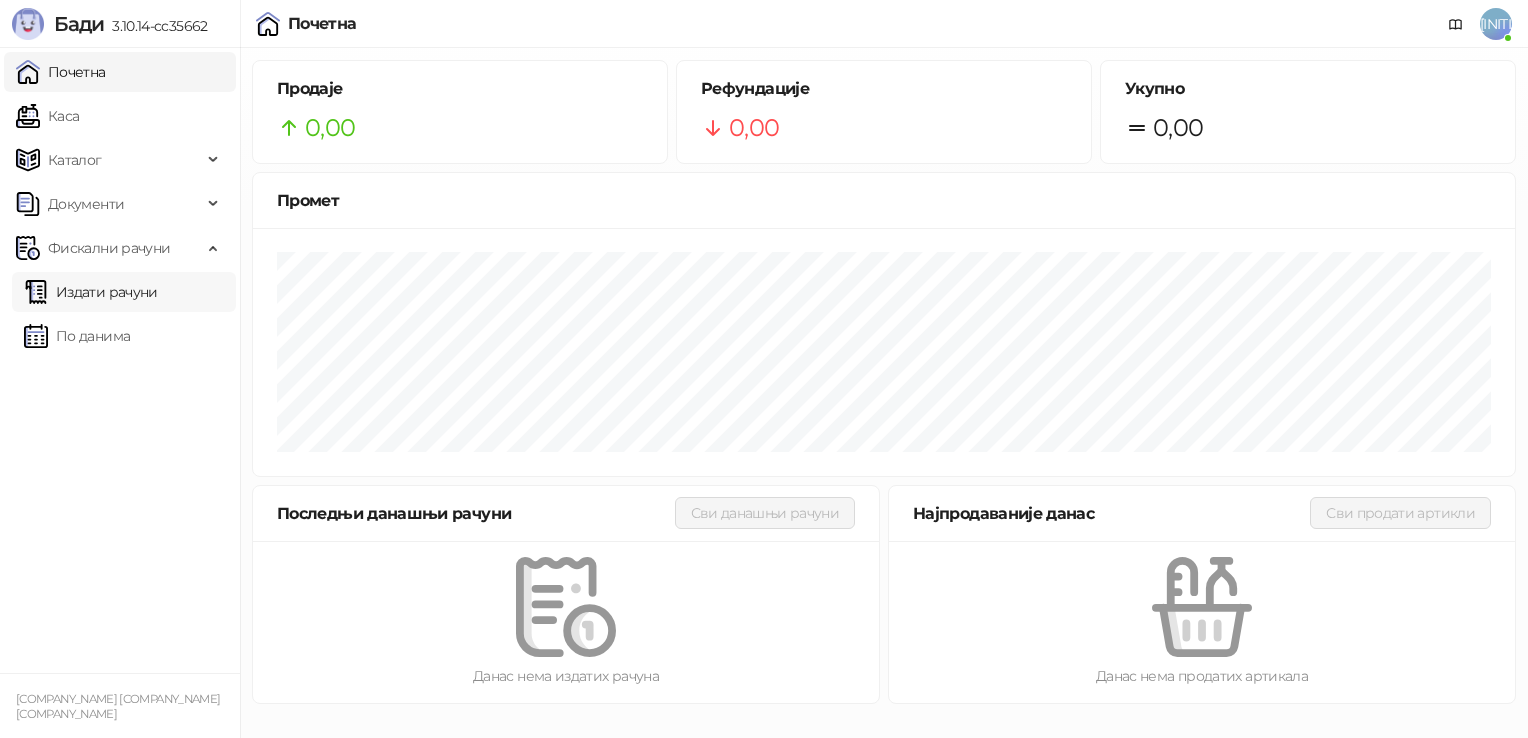 click on "Издати рачуни" at bounding box center (91, 292) 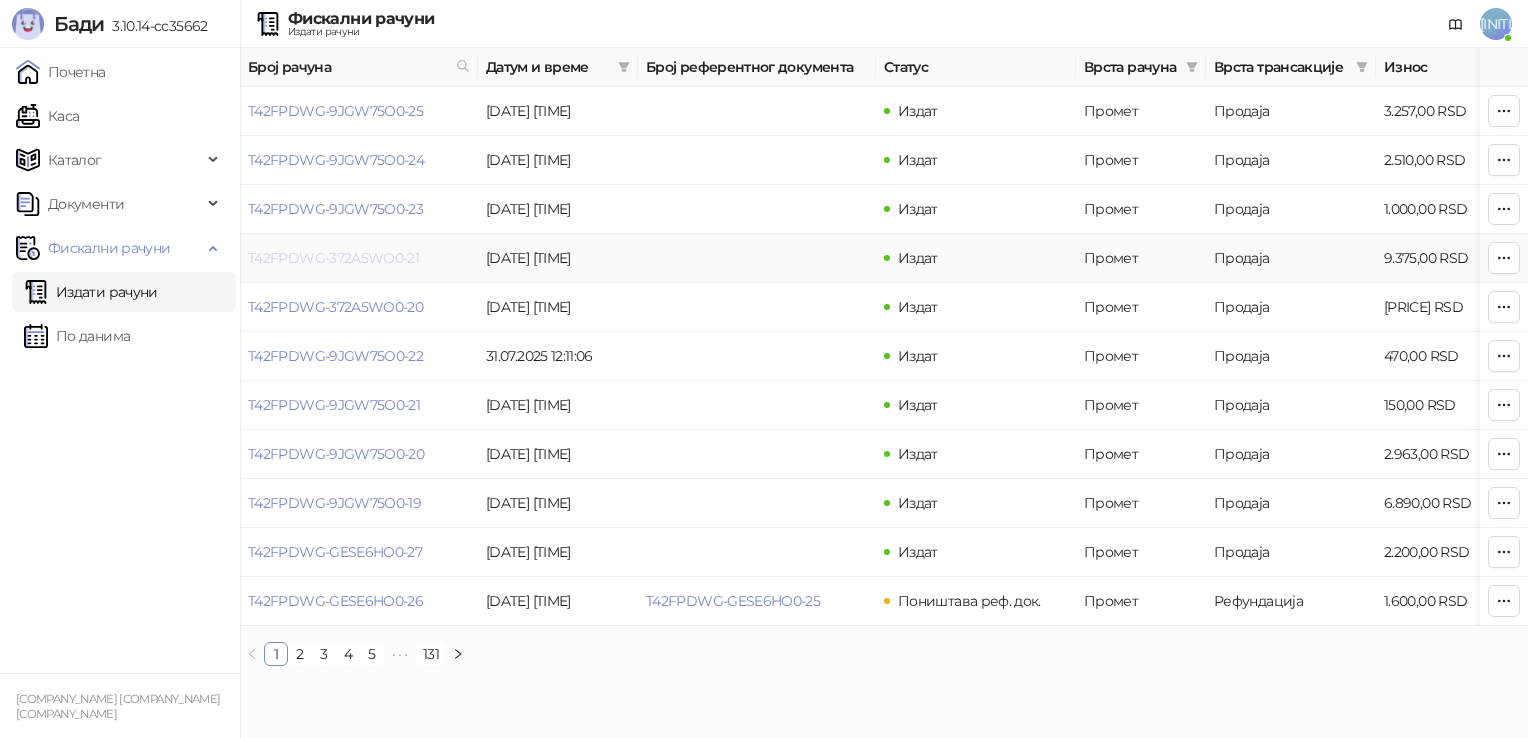 click on "T42FPDWG-372A5WO0-21" at bounding box center (333, 258) 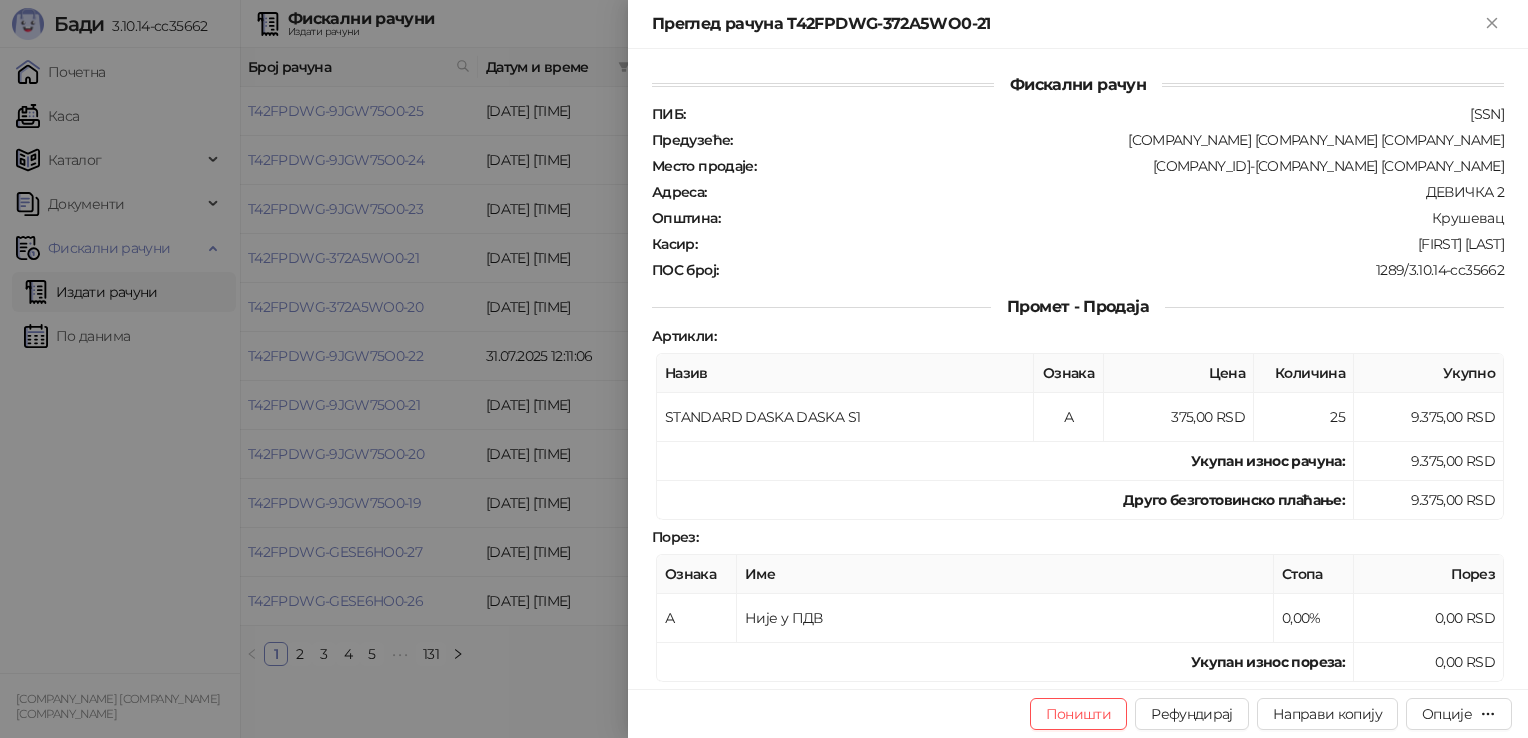 scroll, scrollTop: 377, scrollLeft: 0, axis: vertical 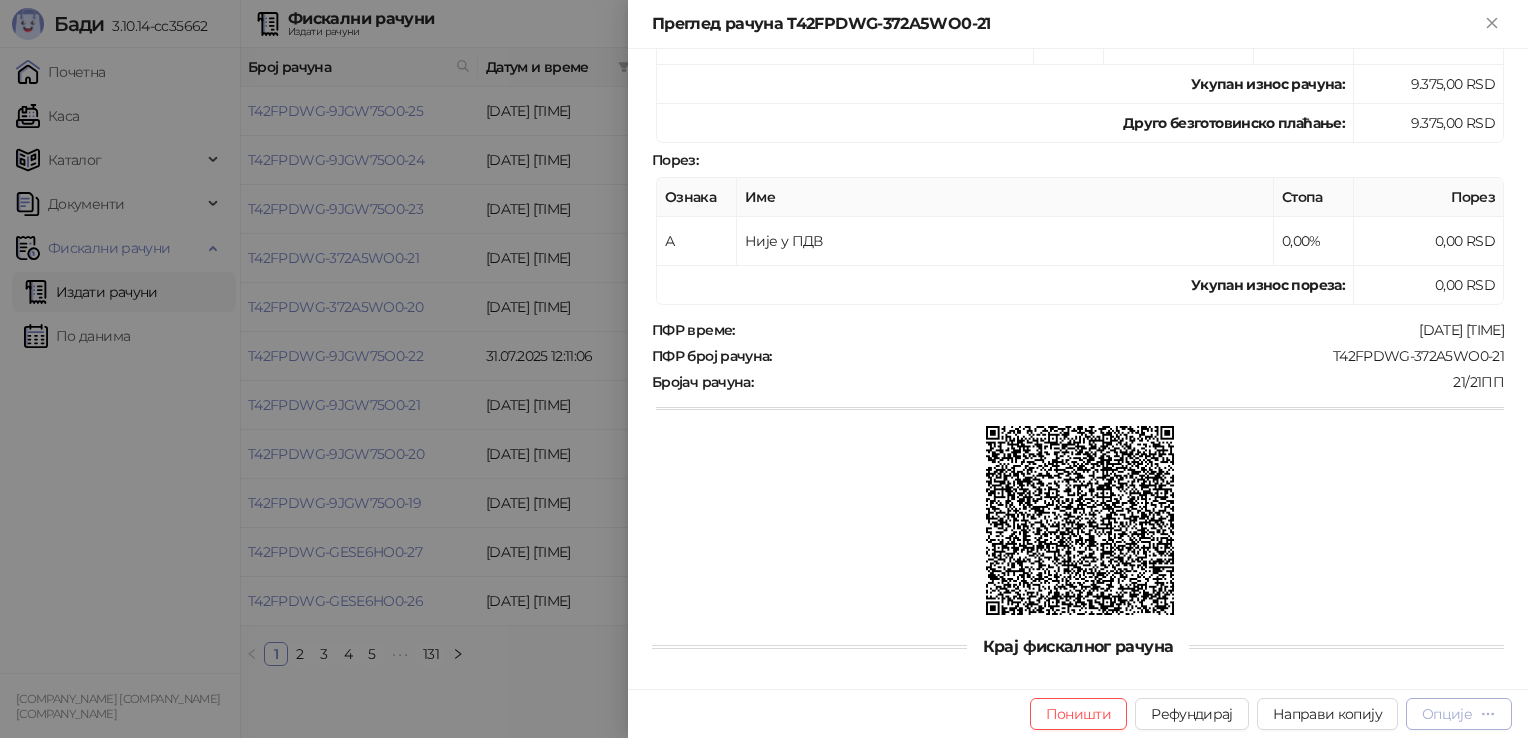 click on "Опције" at bounding box center [1447, 714] 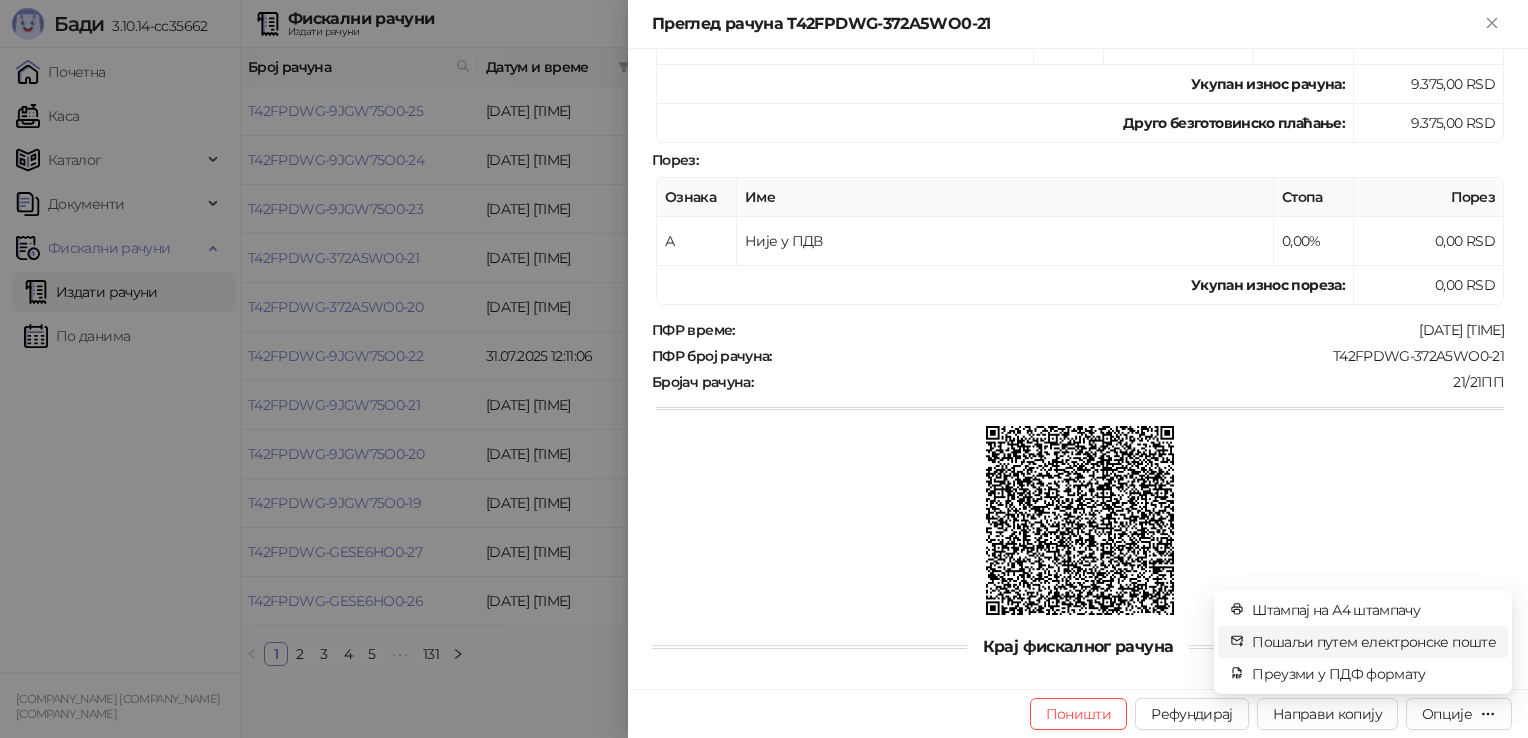 click on "Пошаљи путем електронске поште" at bounding box center (1374, 642) 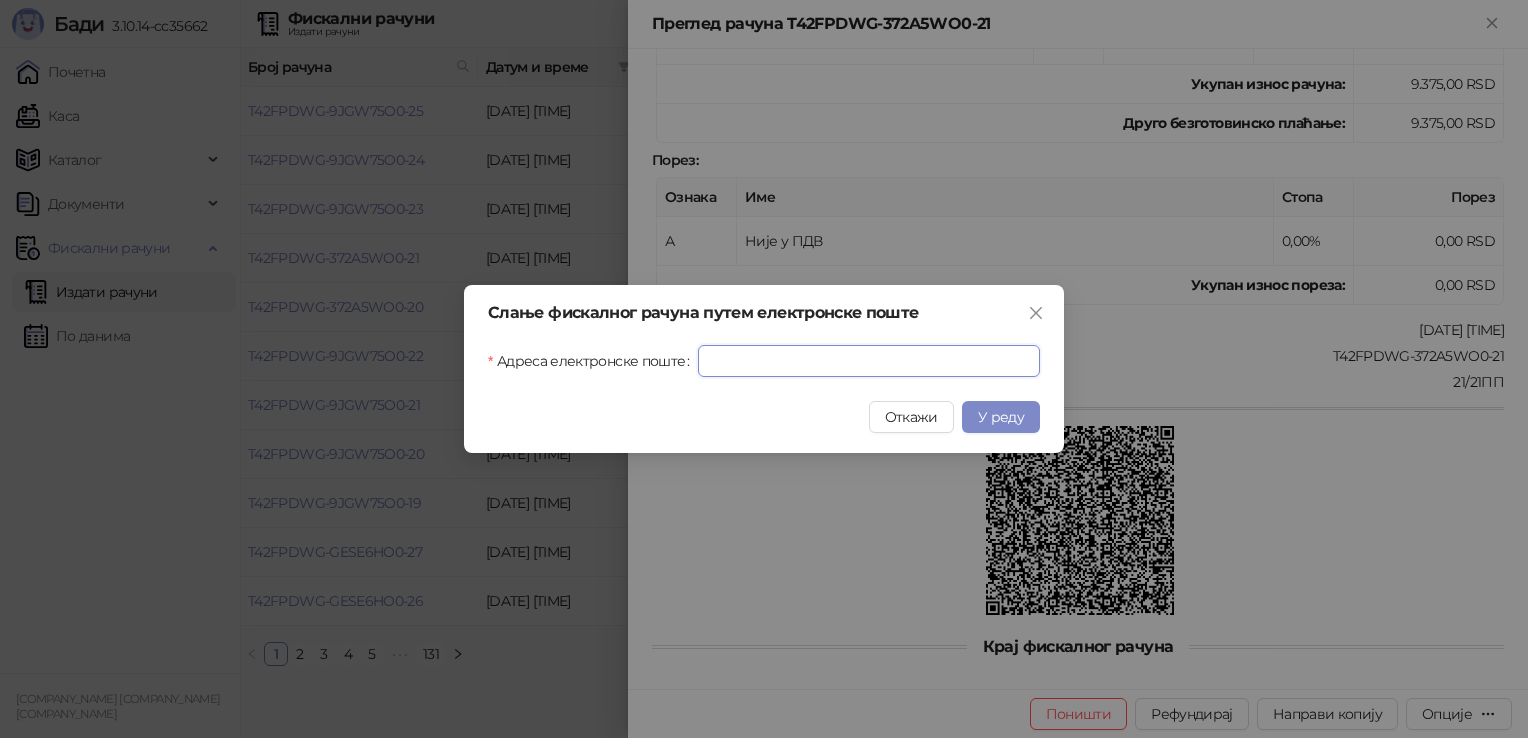 click on "Адреса електронске поште" at bounding box center [869, 361] 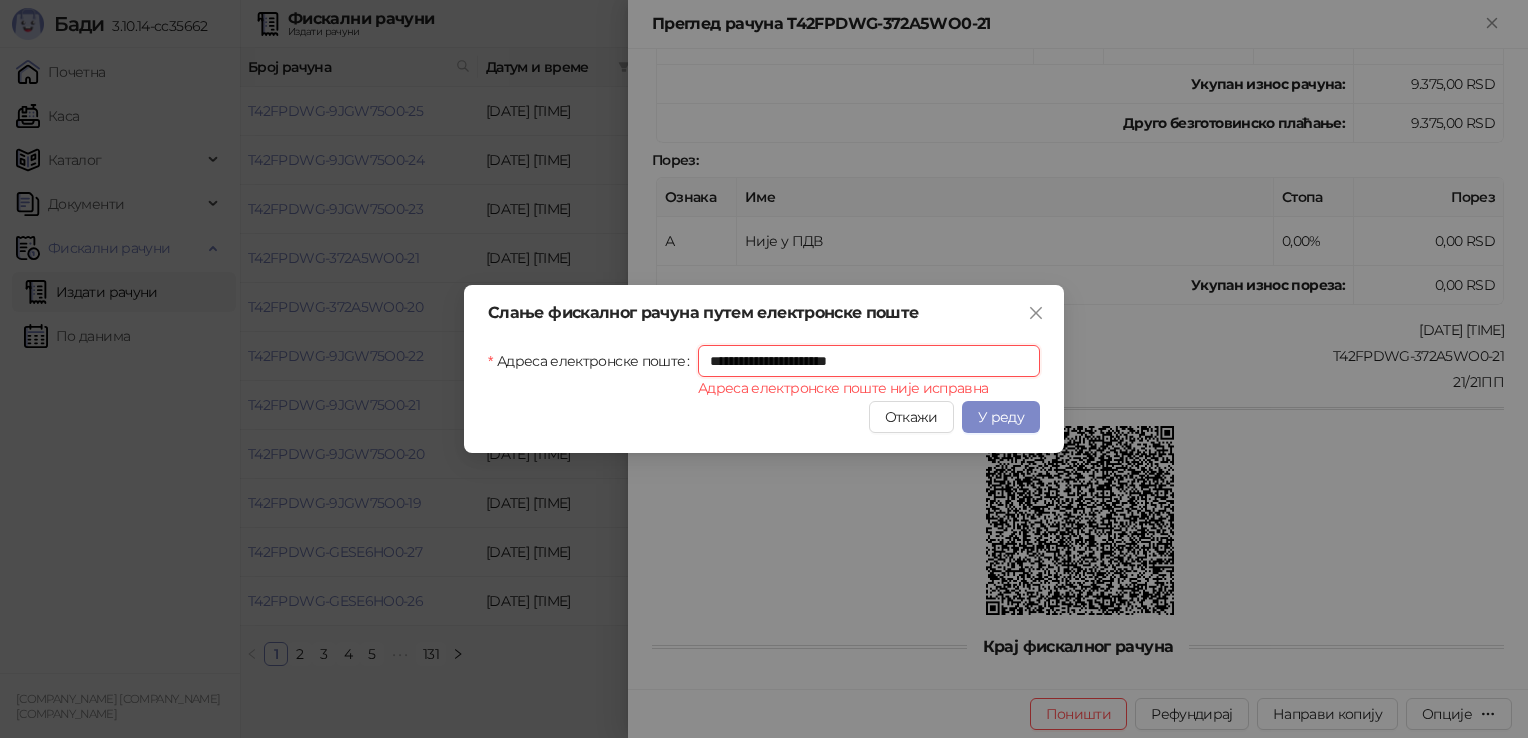 click on "**********" at bounding box center (869, 361) 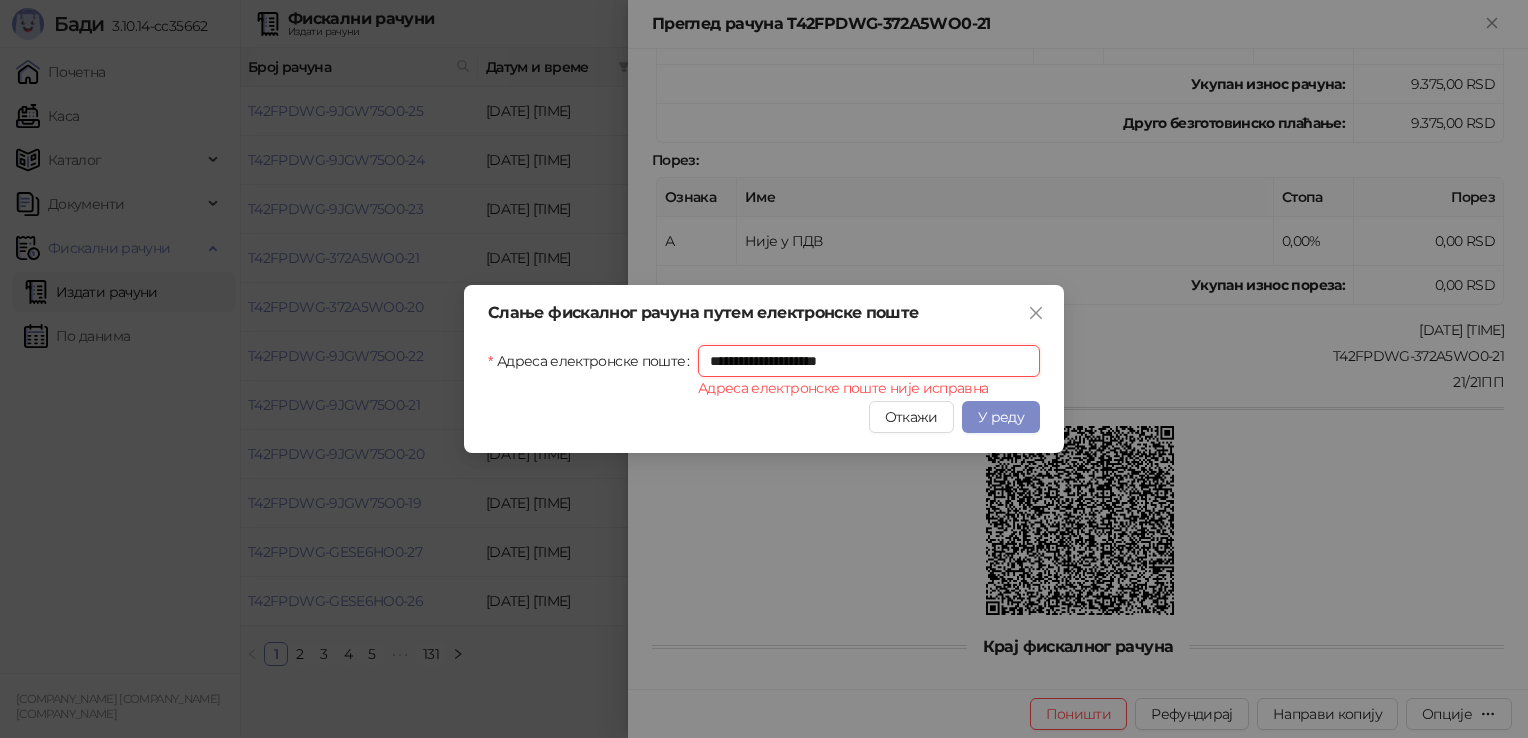 click on "**********" at bounding box center (869, 361) 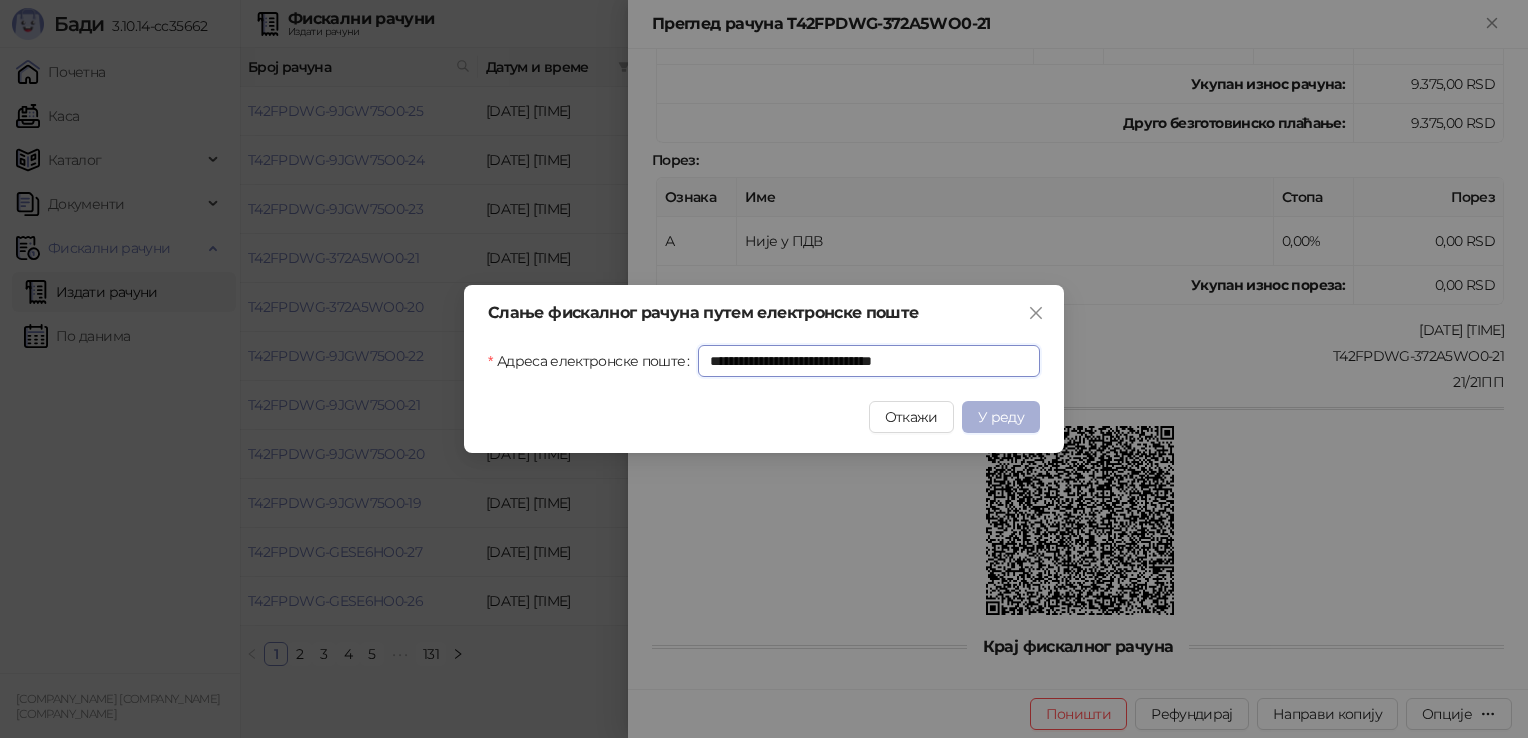 type on "**********" 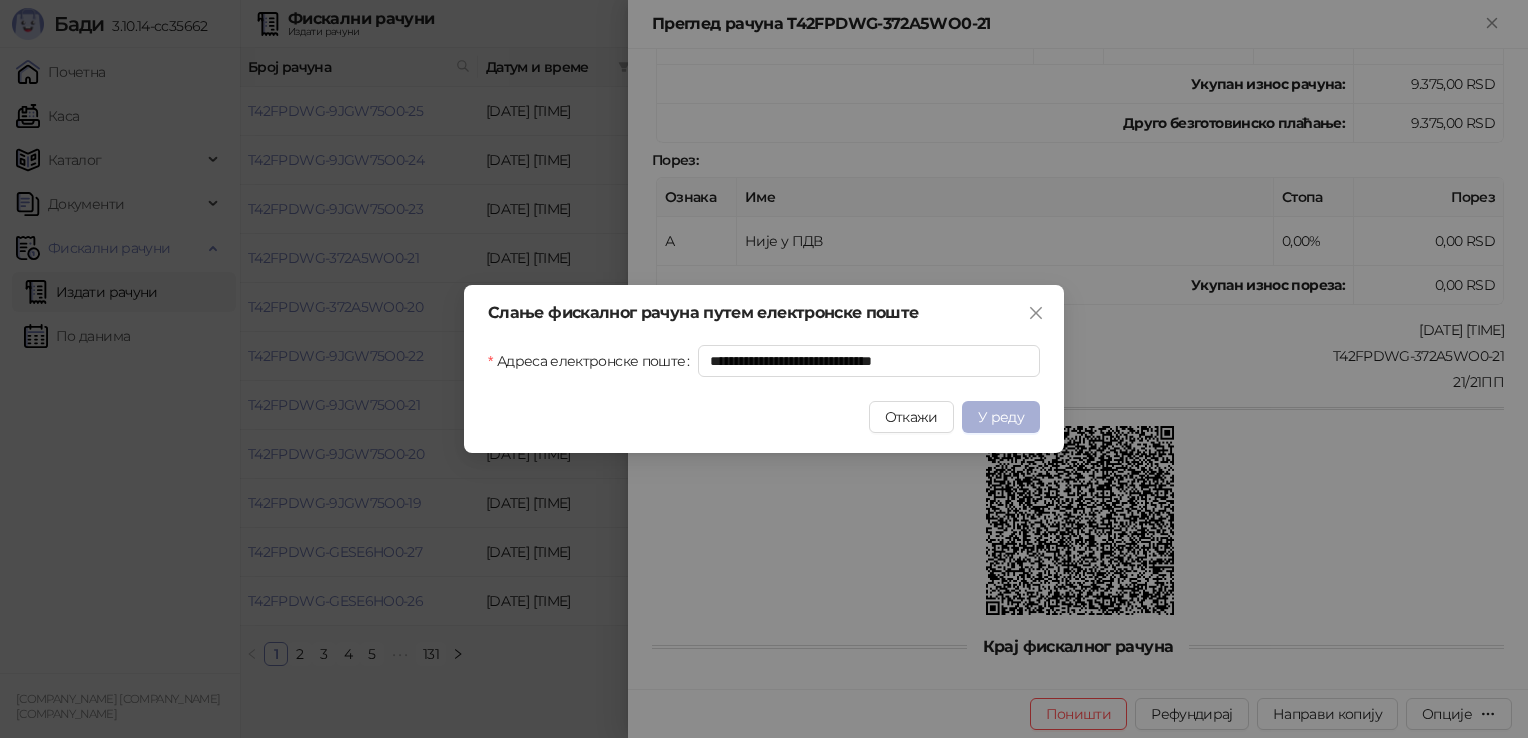 click on "У реду" at bounding box center [1001, 417] 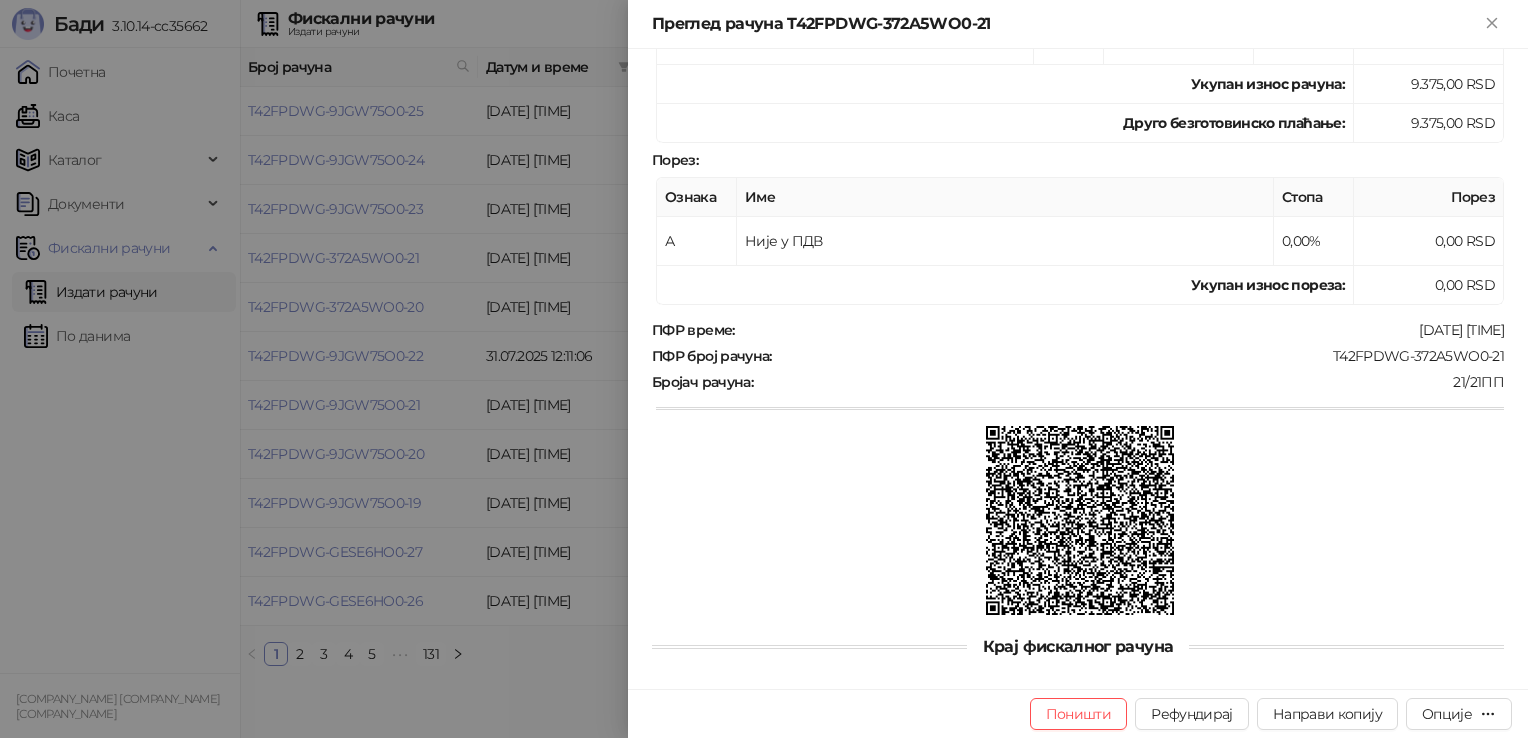 scroll, scrollTop: 0, scrollLeft: 0, axis: both 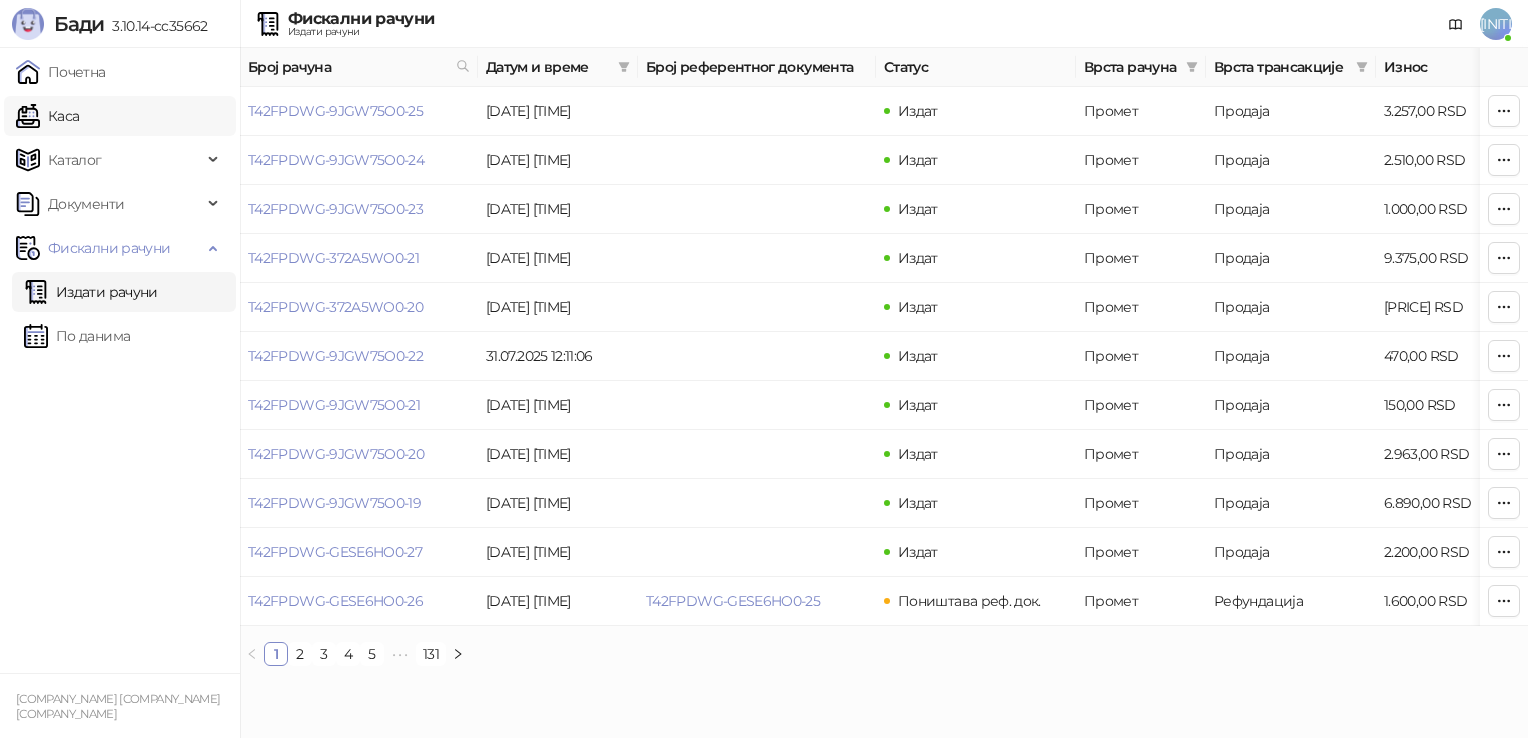 click on "Каса" at bounding box center (47, 116) 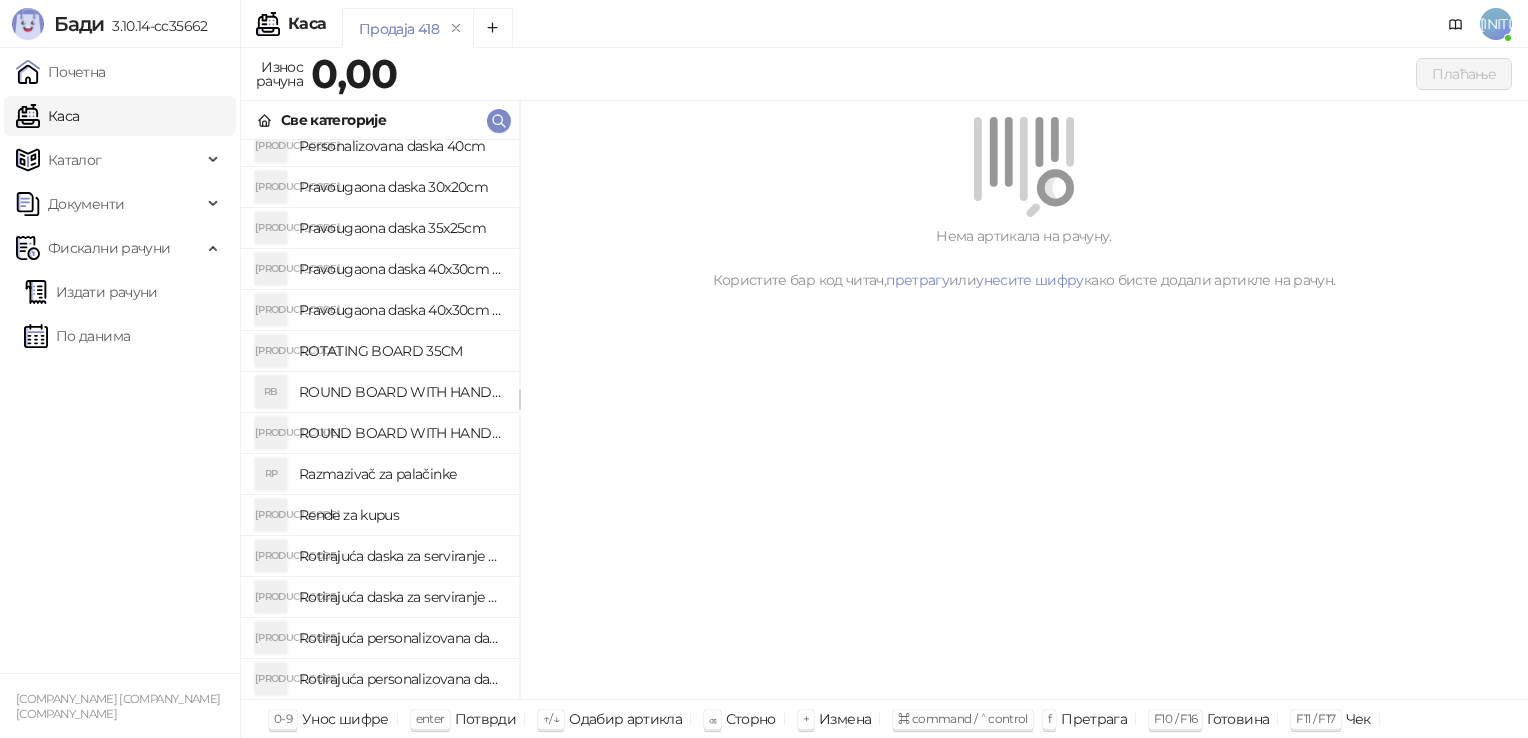 scroll, scrollTop: 1802, scrollLeft: 0, axis: vertical 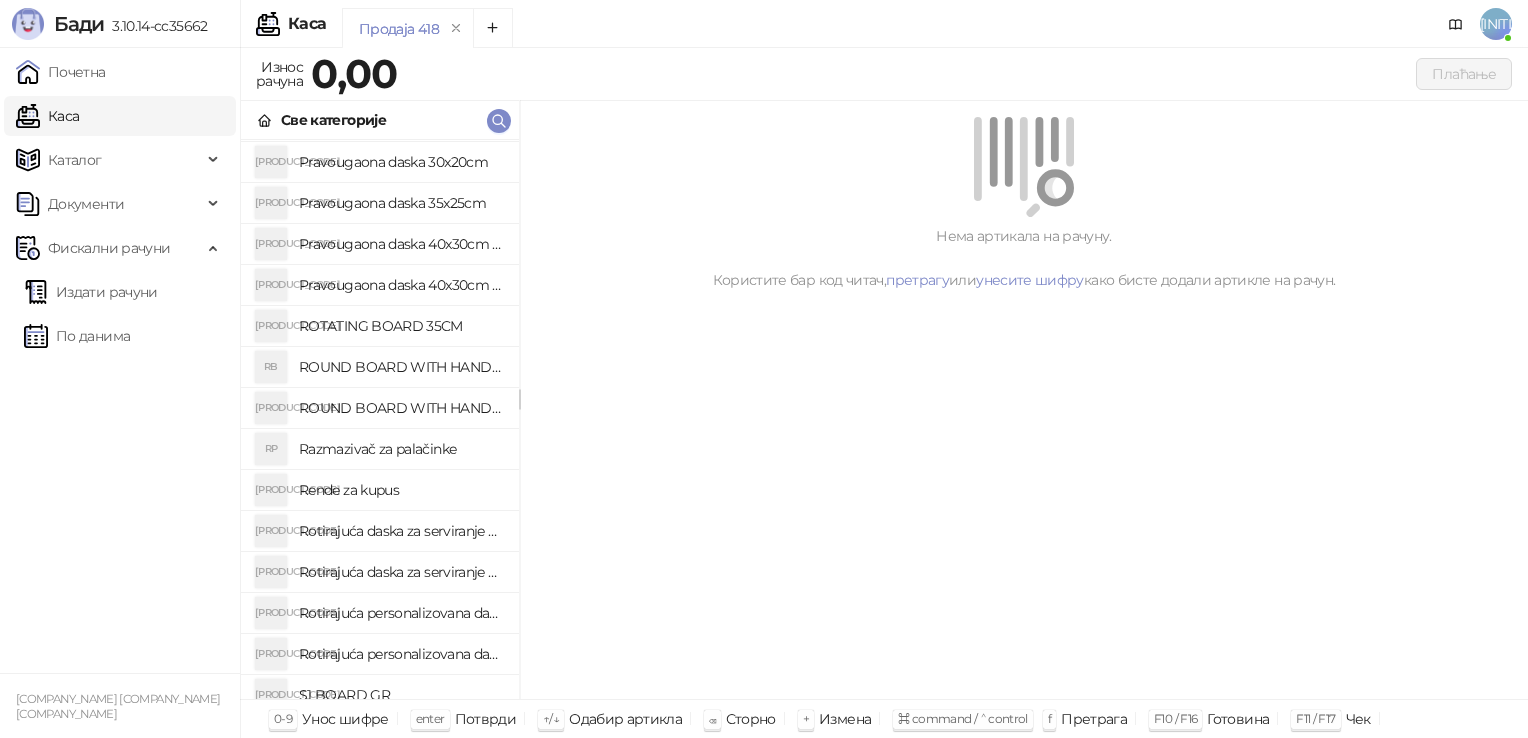 click on "Rotirajuća personalizovana daska fi 35cm" at bounding box center [401, 613] 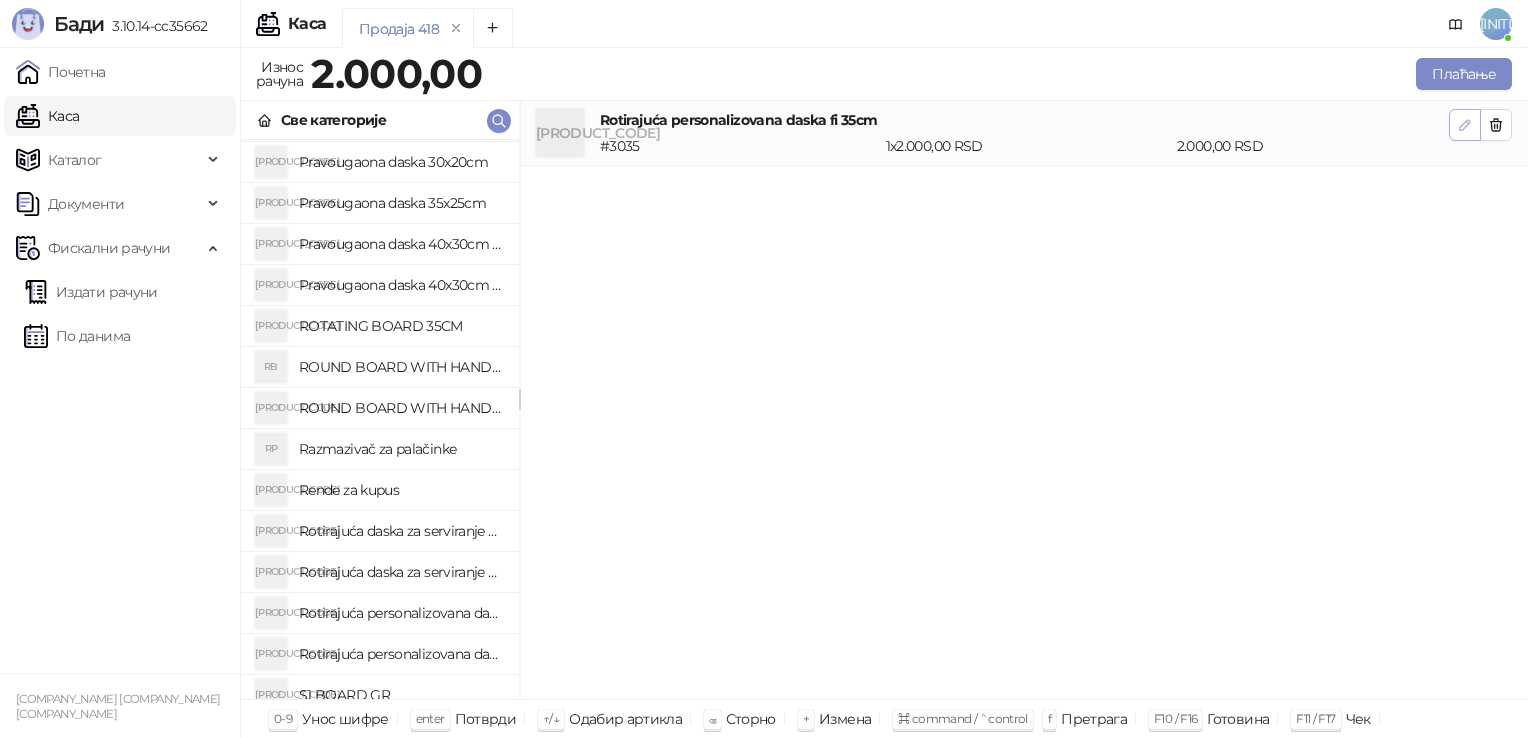 click 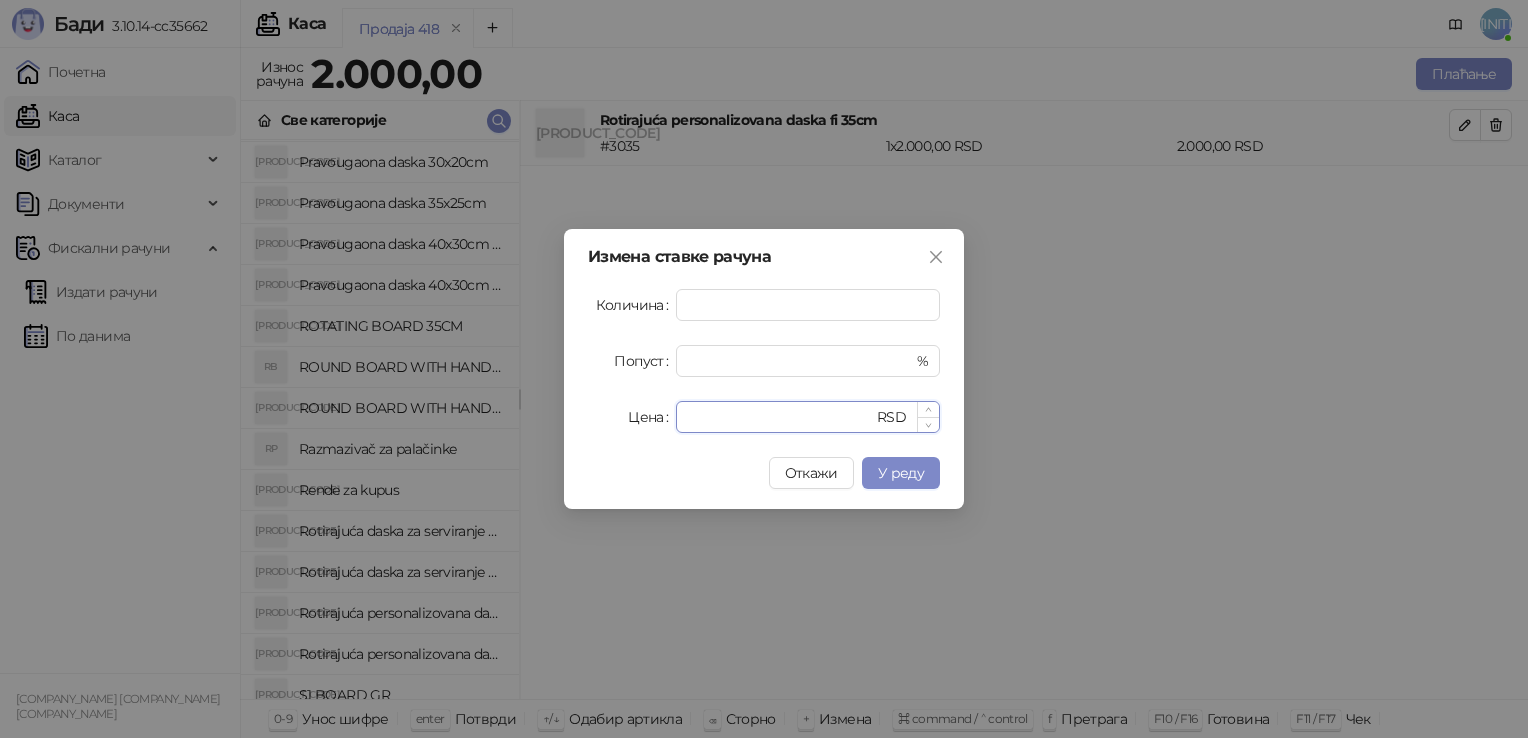 click on "****" at bounding box center (780, 417) 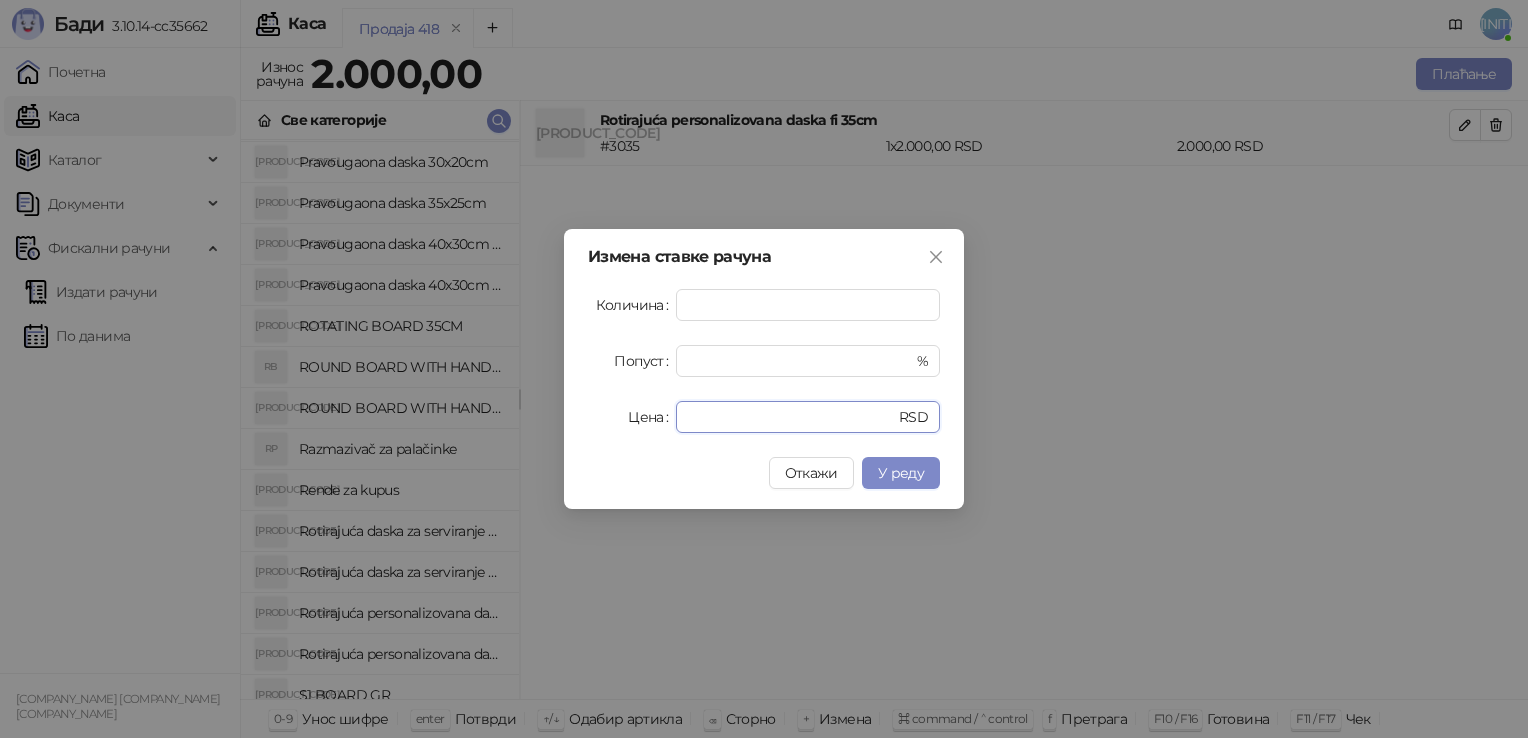 drag, startPoint x: 724, startPoint y: 421, endPoint x: 435, endPoint y: 464, distance: 292.18146 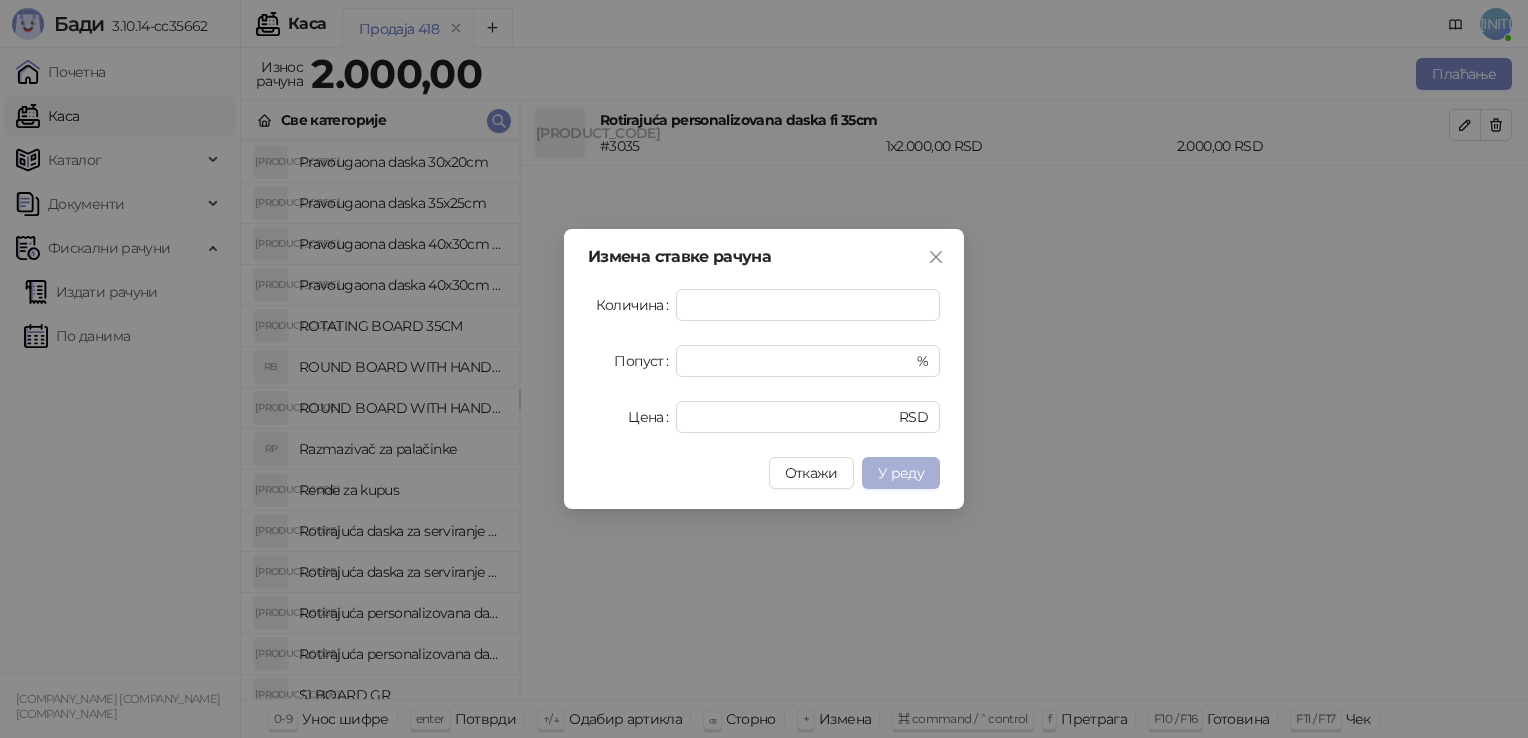 drag, startPoint x: 863, startPoint y: 469, endPoint x: 880, endPoint y: 470, distance: 17.029387 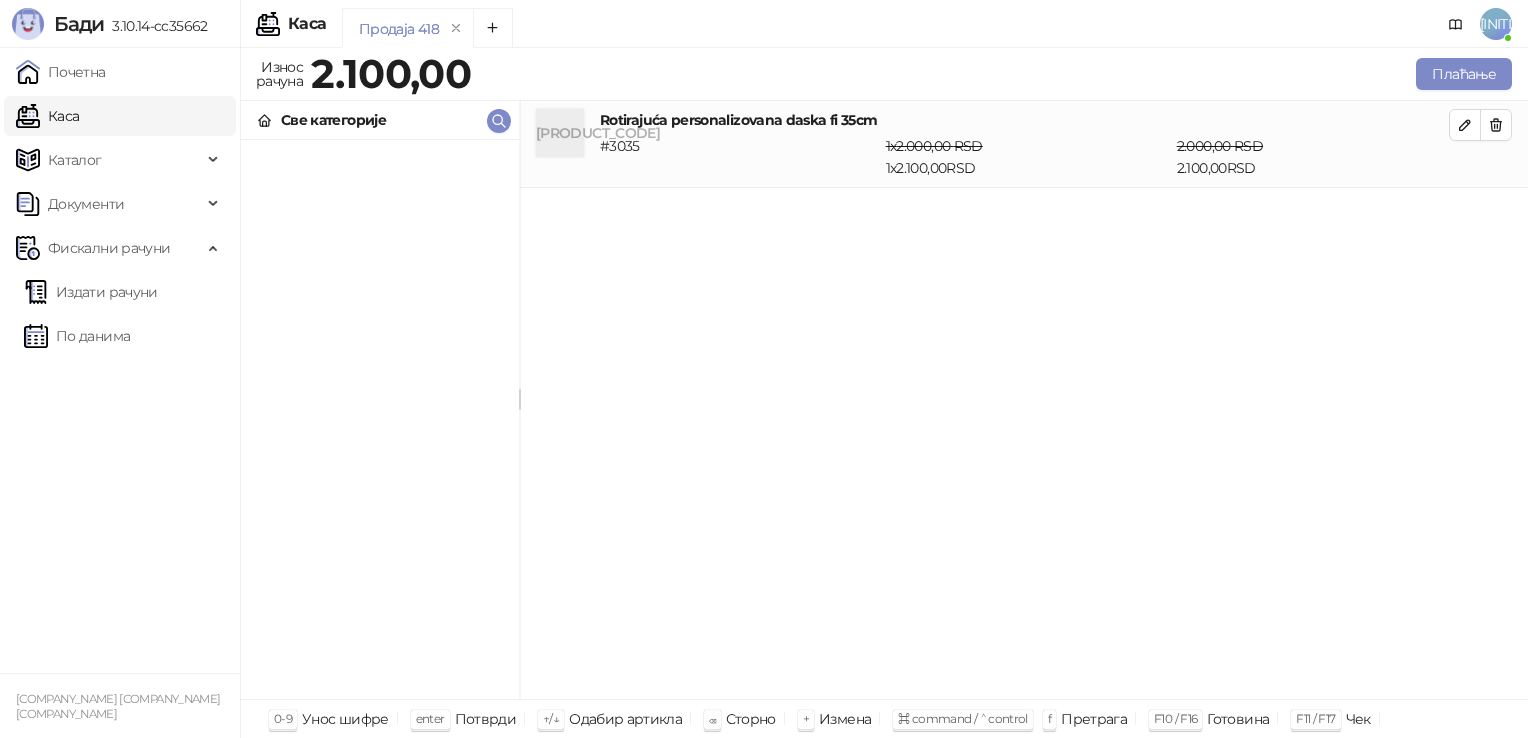 scroll, scrollTop: 0, scrollLeft: 0, axis: both 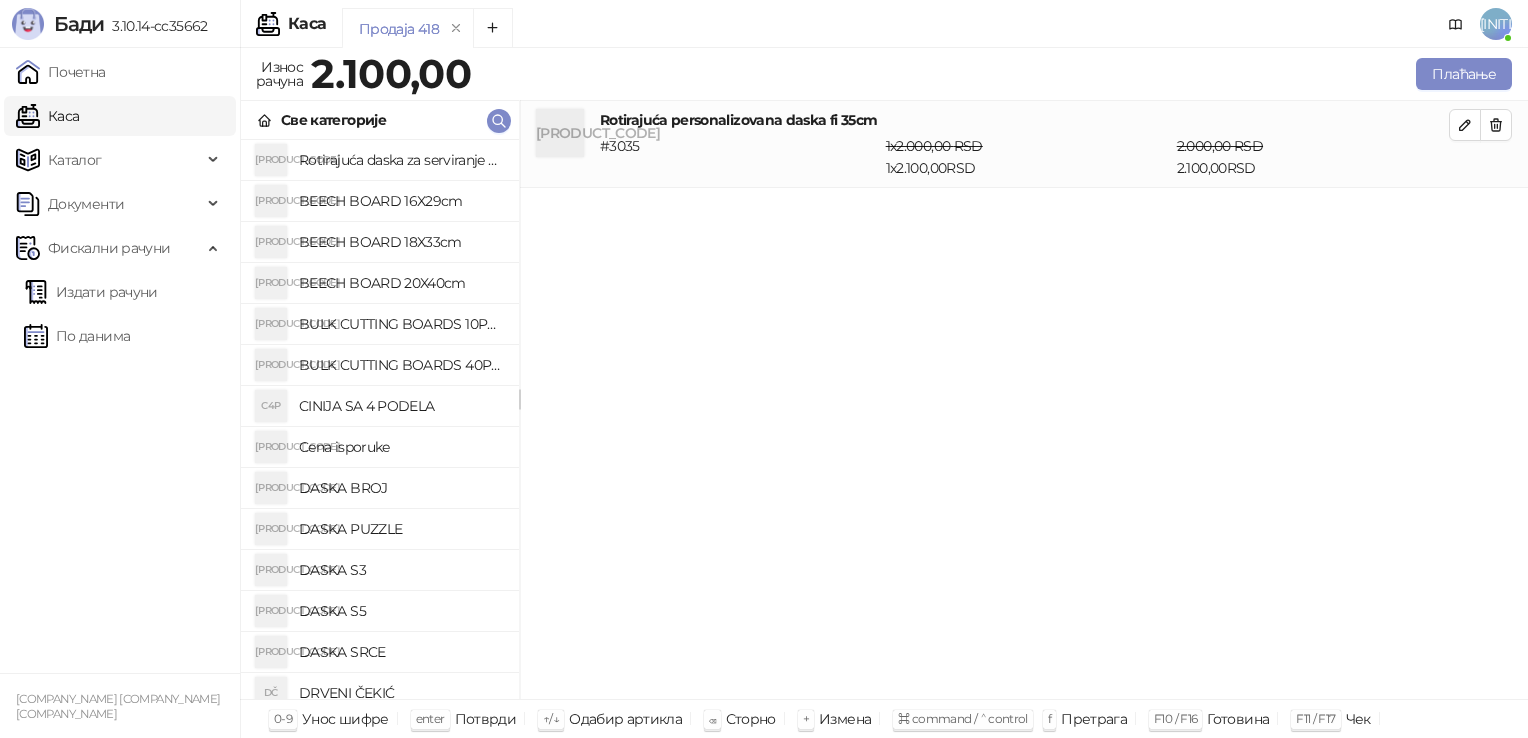 click on "Cena isporuke" at bounding box center [401, 447] 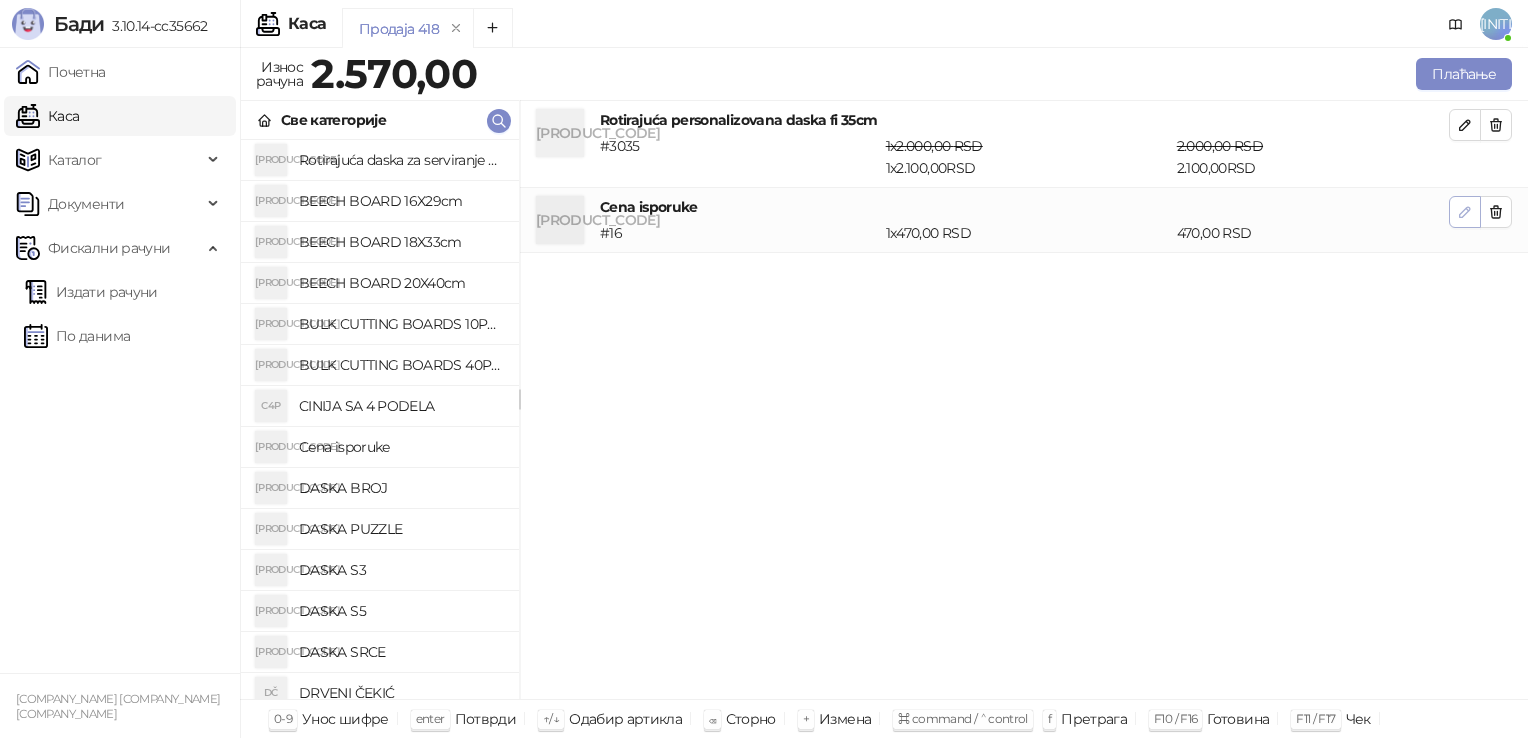 click at bounding box center (1465, 212) 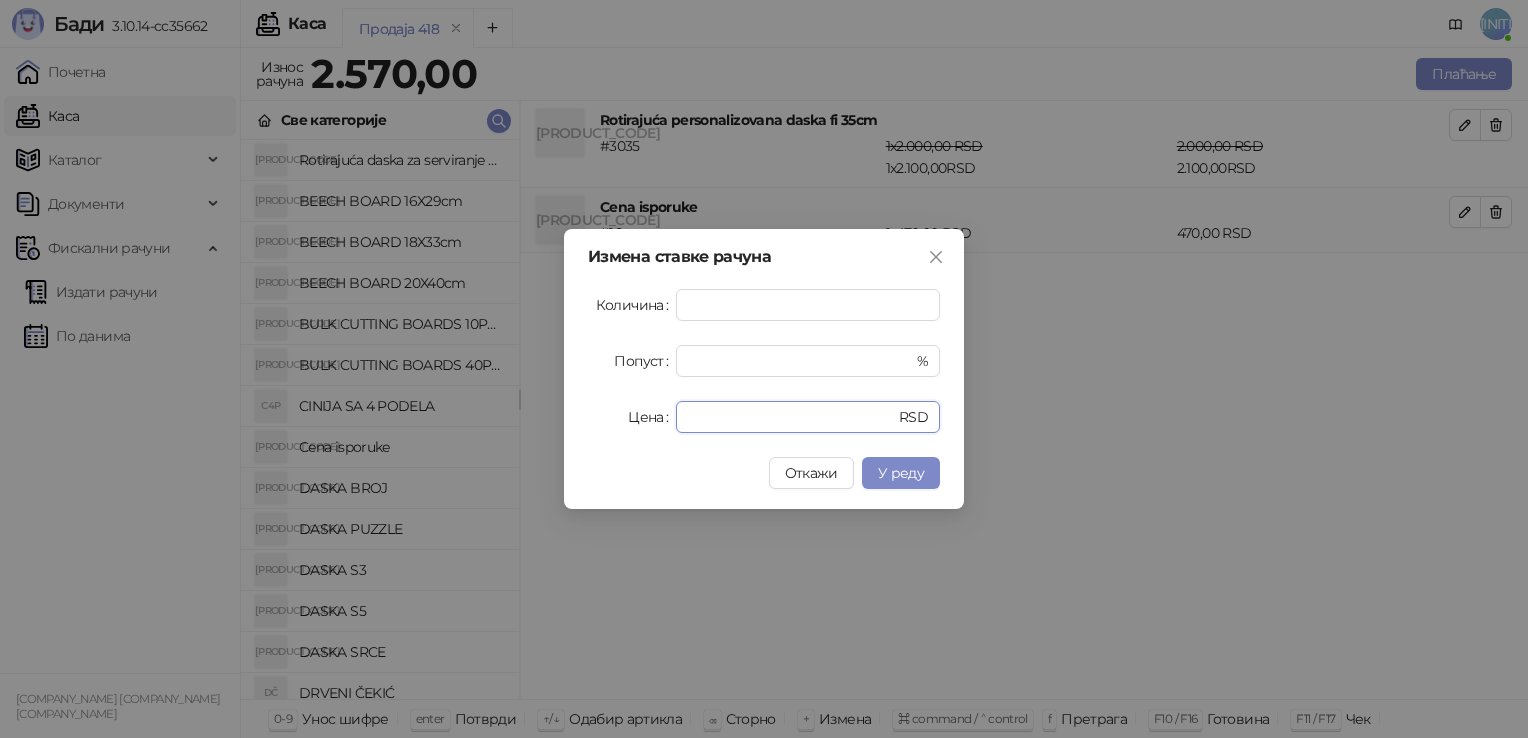 drag, startPoint x: 734, startPoint y: 423, endPoint x: 300, endPoint y: 443, distance: 434.46057 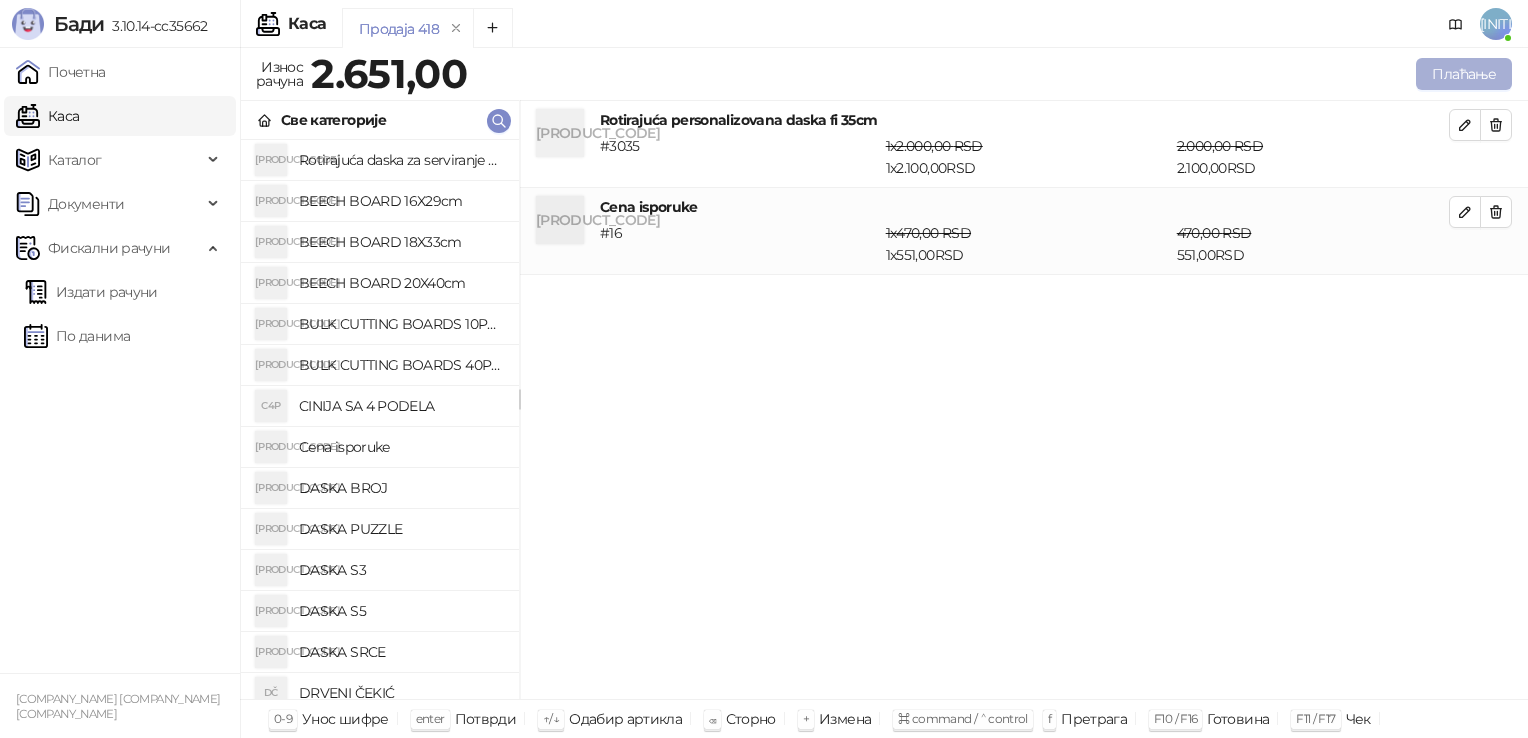 click on "Плаћање" at bounding box center [1464, 74] 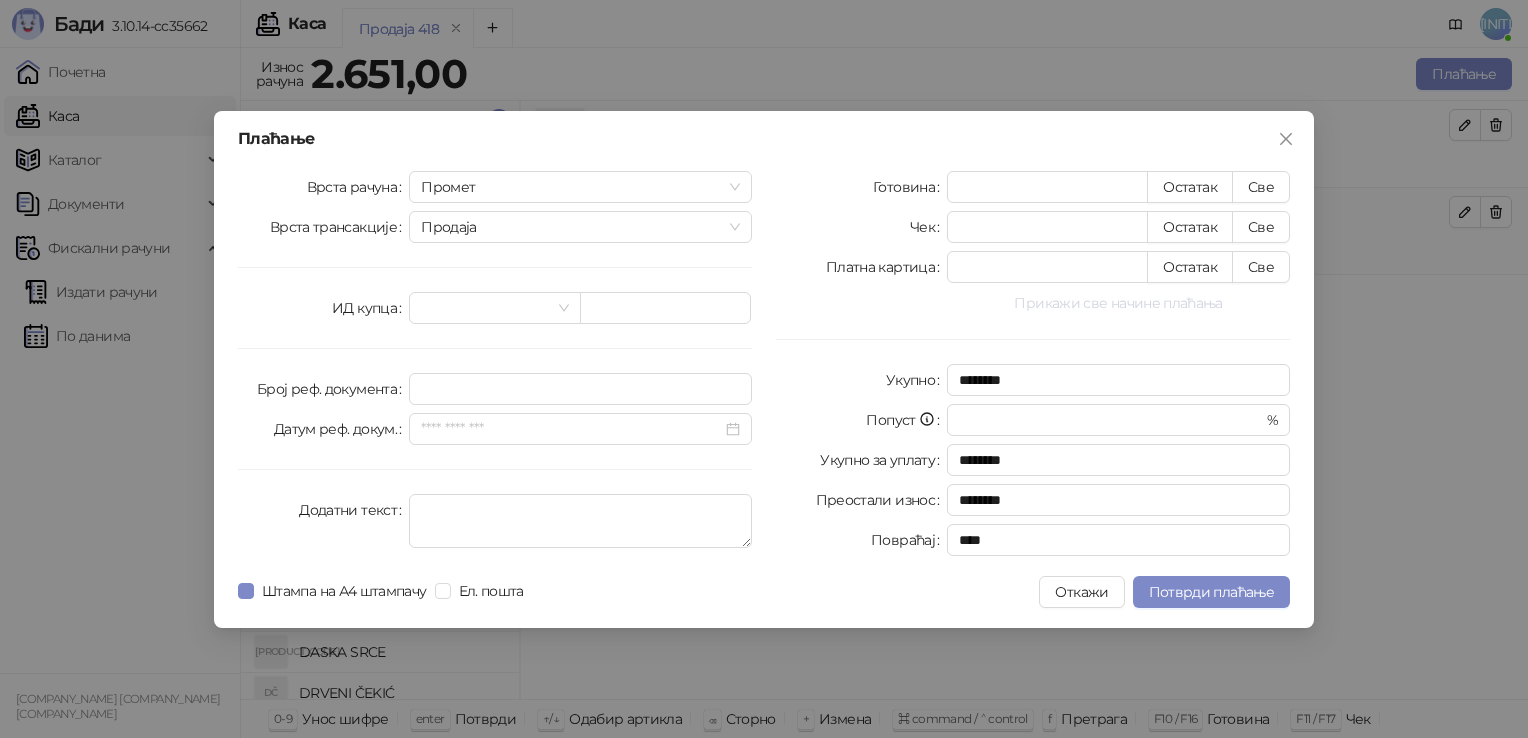 click on "Прикажи све начине плаћања" at bounding box center (1118, 303) 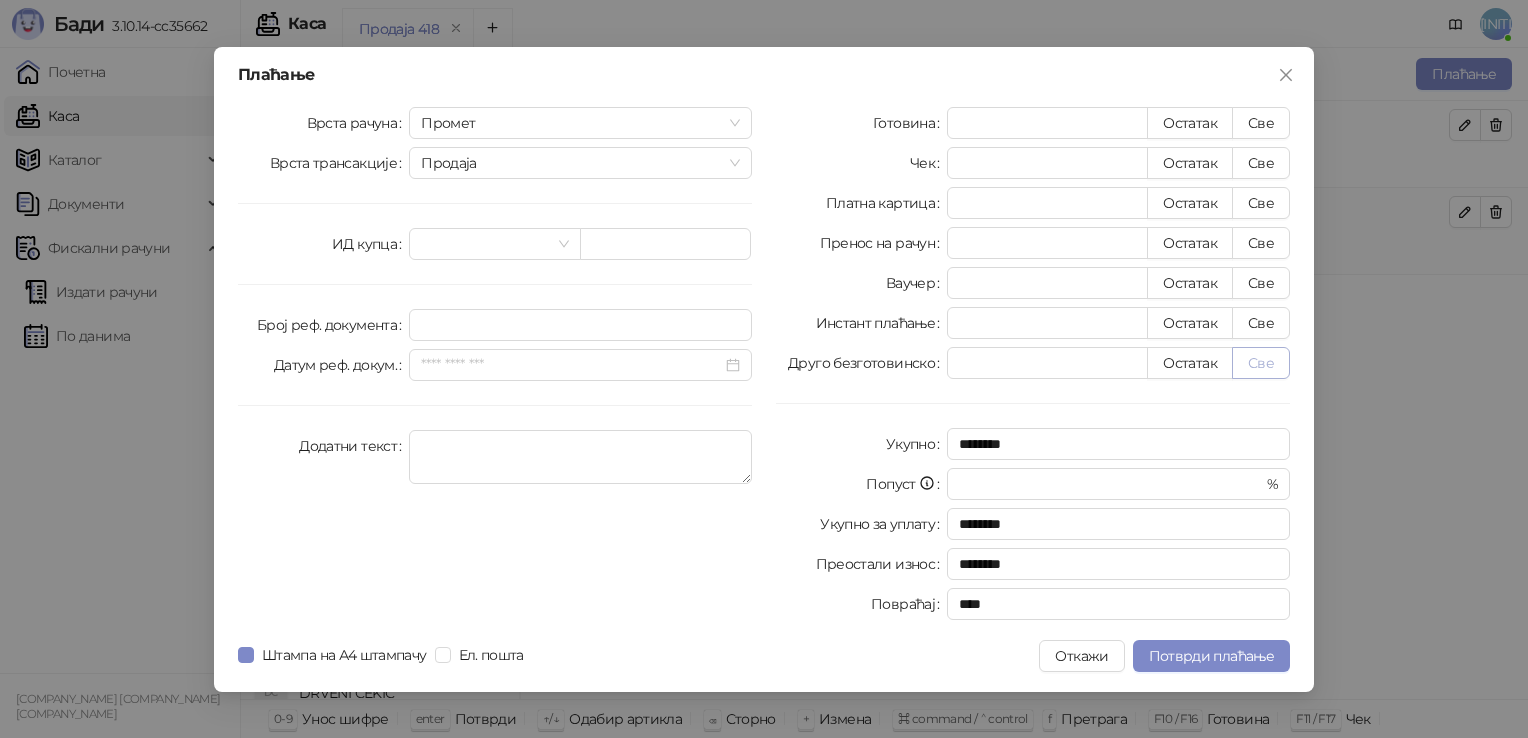 click on "Све" at bounding box center [1261, 363] 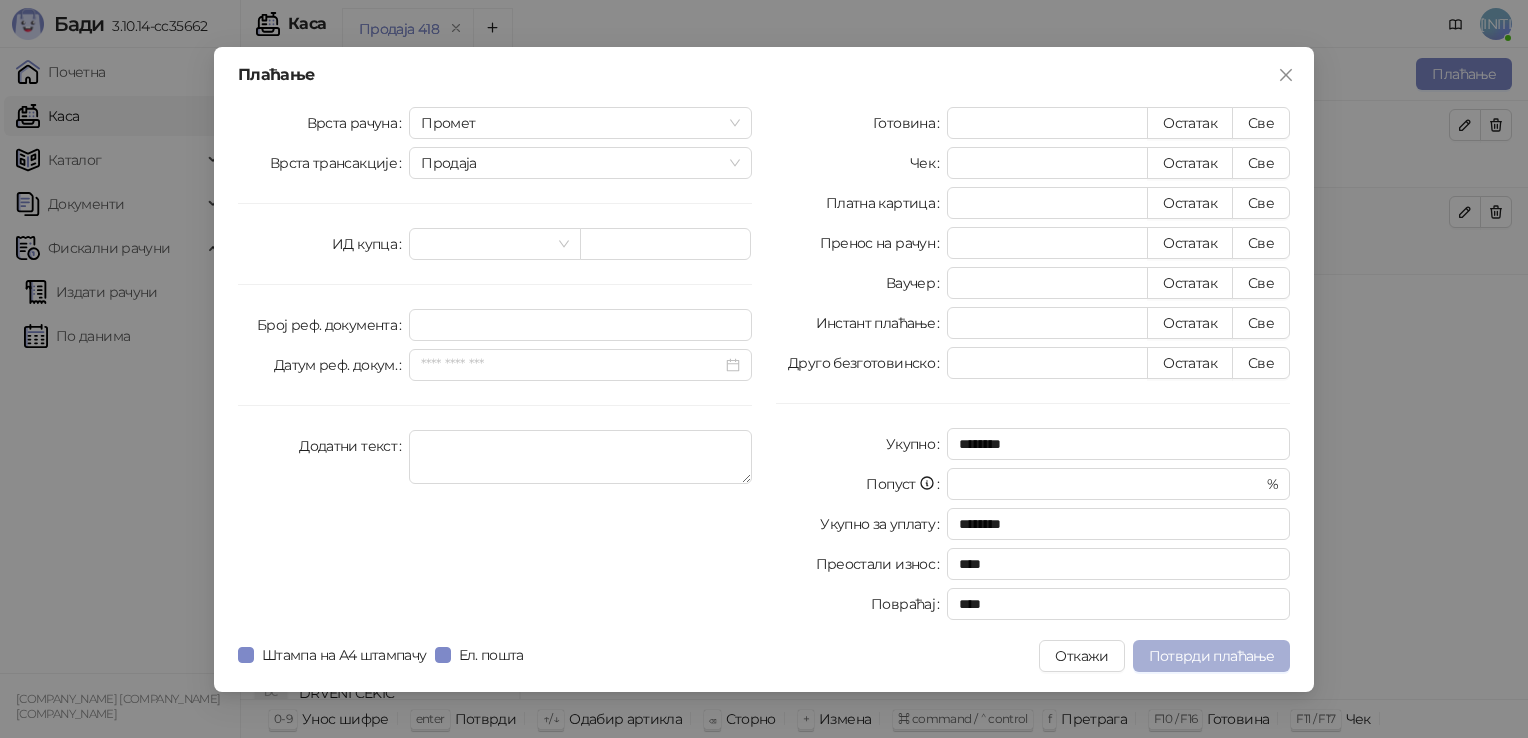 click on "Потврди плаћање" at bounding box center (1211, 656) 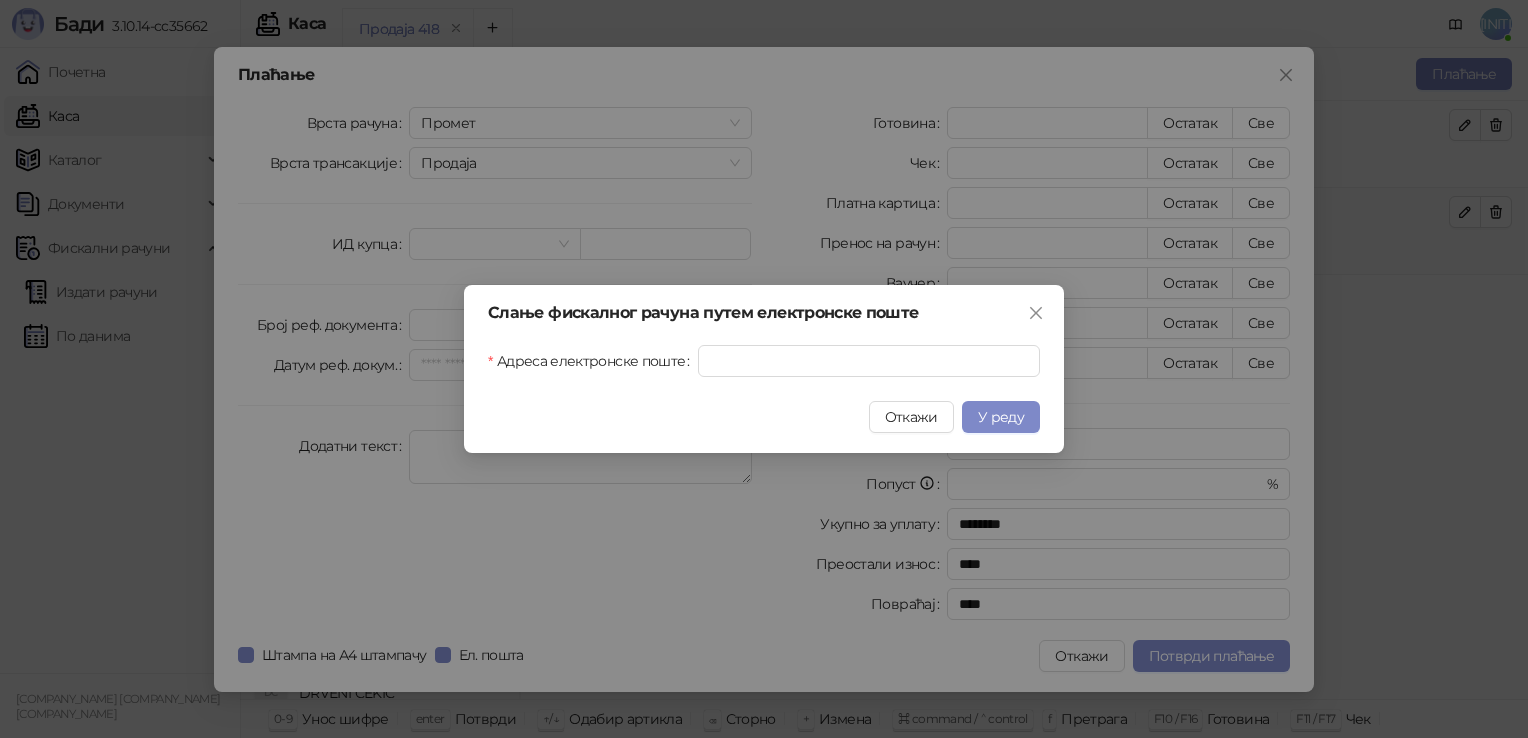 click on "Адреса електронске поште" at bounding box center (593, 361) 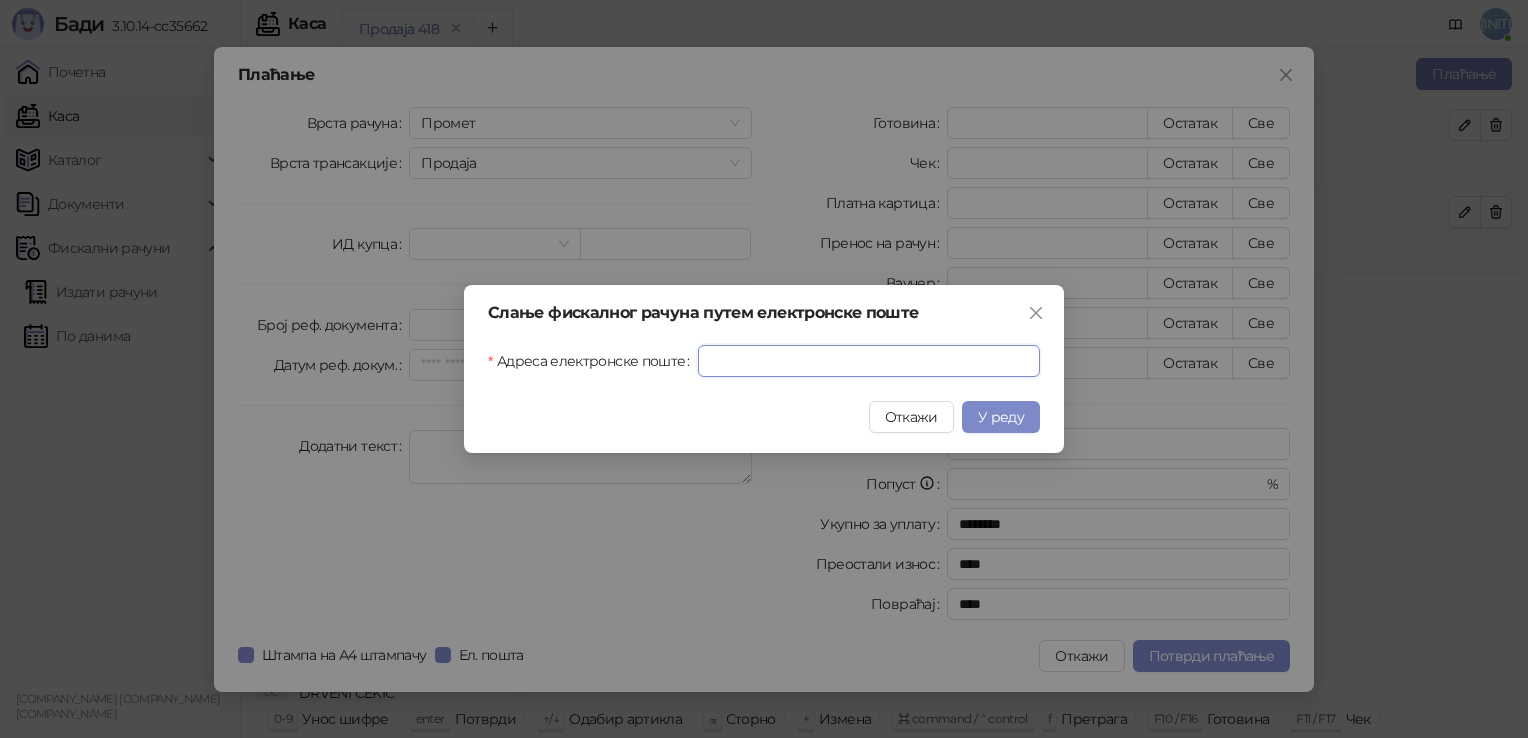 click on "Адреса електронске поште" at bounding box center [869, 361] 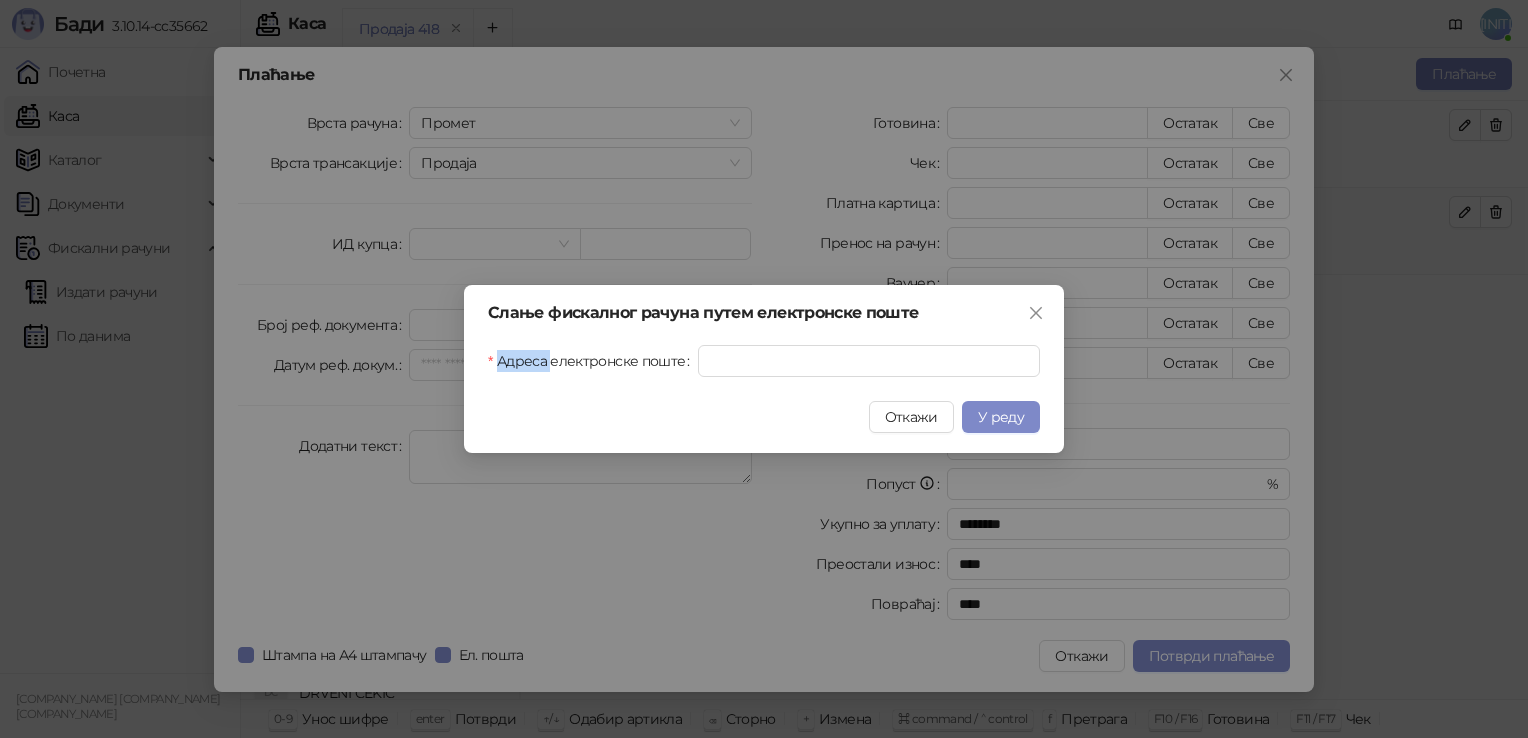 click on "Адреса електронске поште" at bounding box center [593, 361] 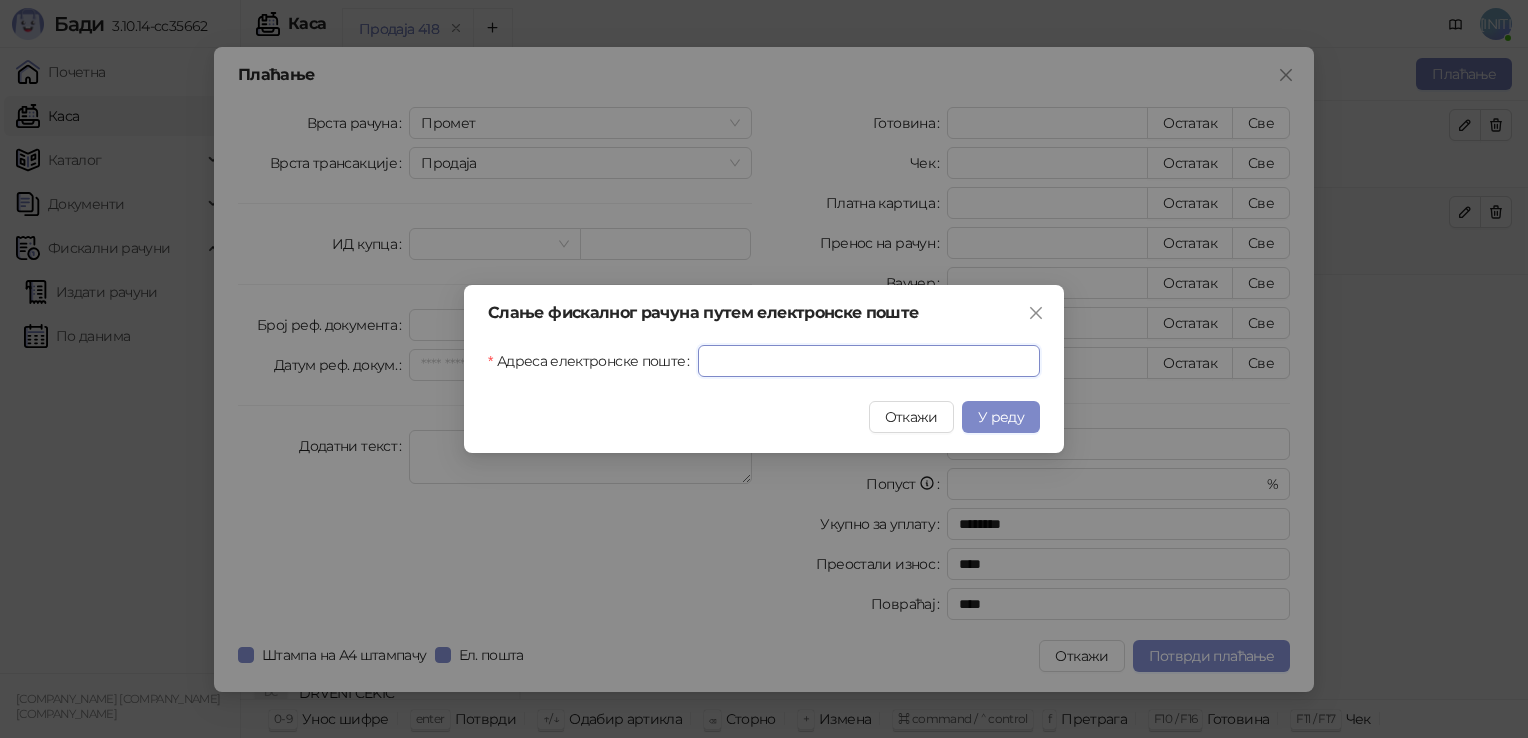 click on "Адреса електронске поште" at bounding box center (869, 361) 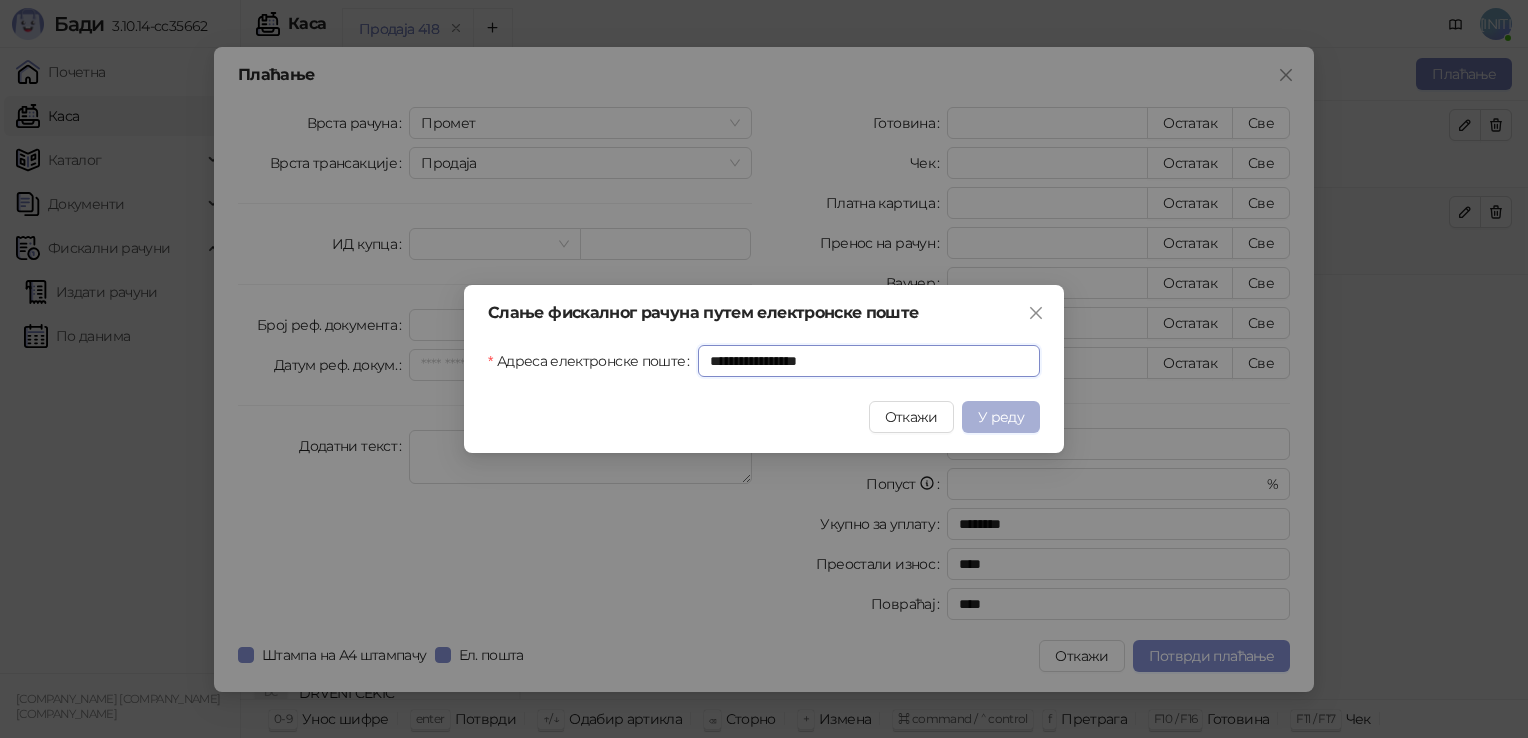 type on "**********" 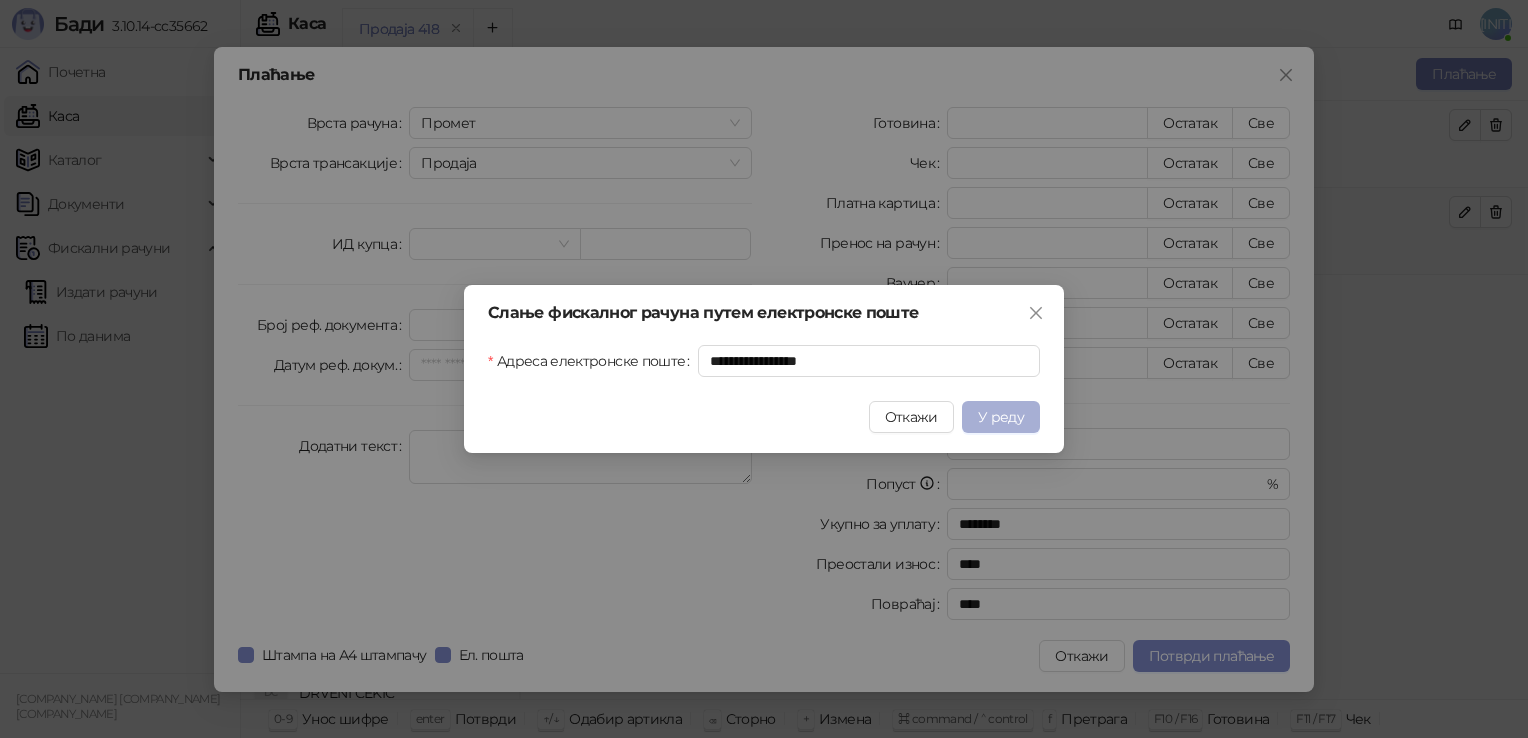 click on "У реду" at bounding box center (1001, 417) 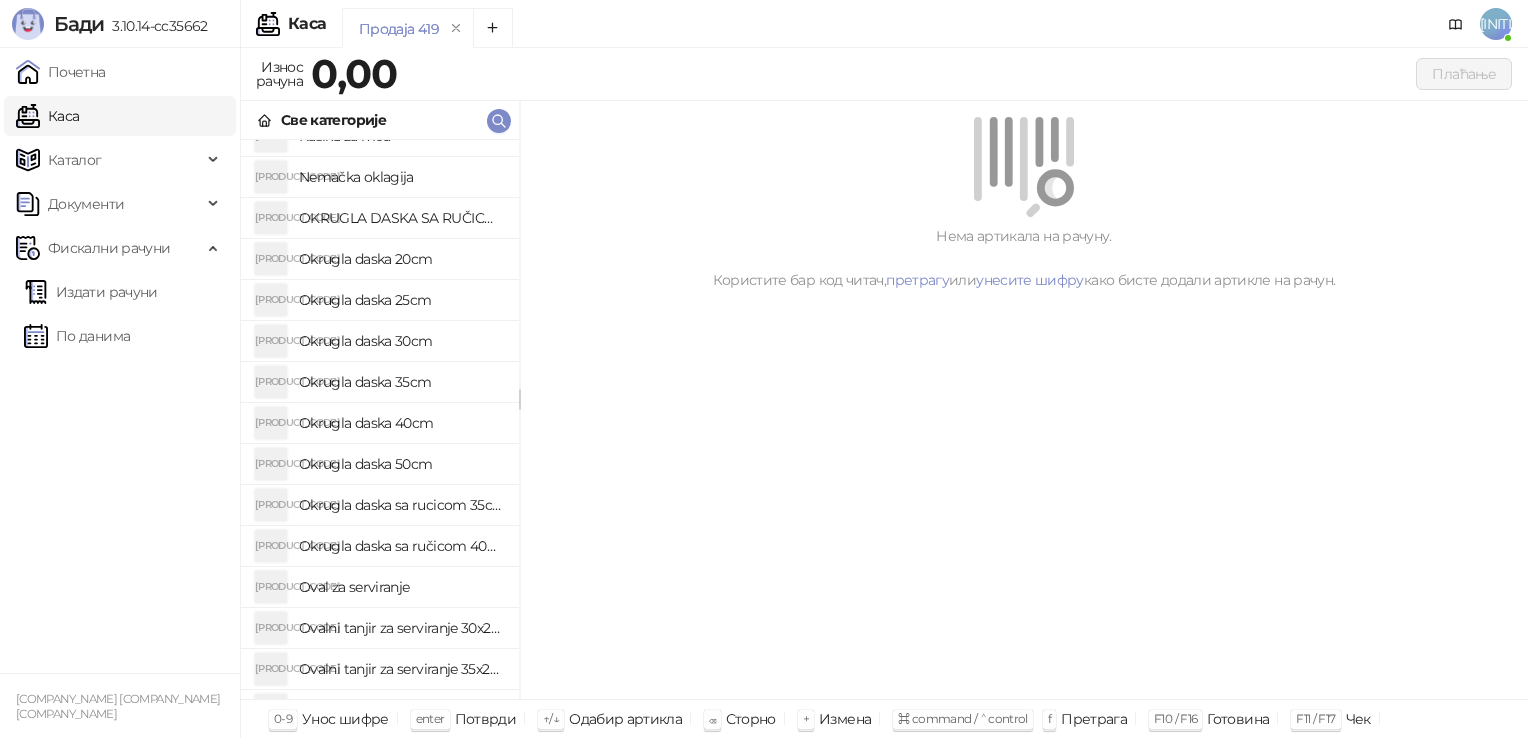 scroll, scrollTop: 1004, scrollLeft: 0, axis: vertical 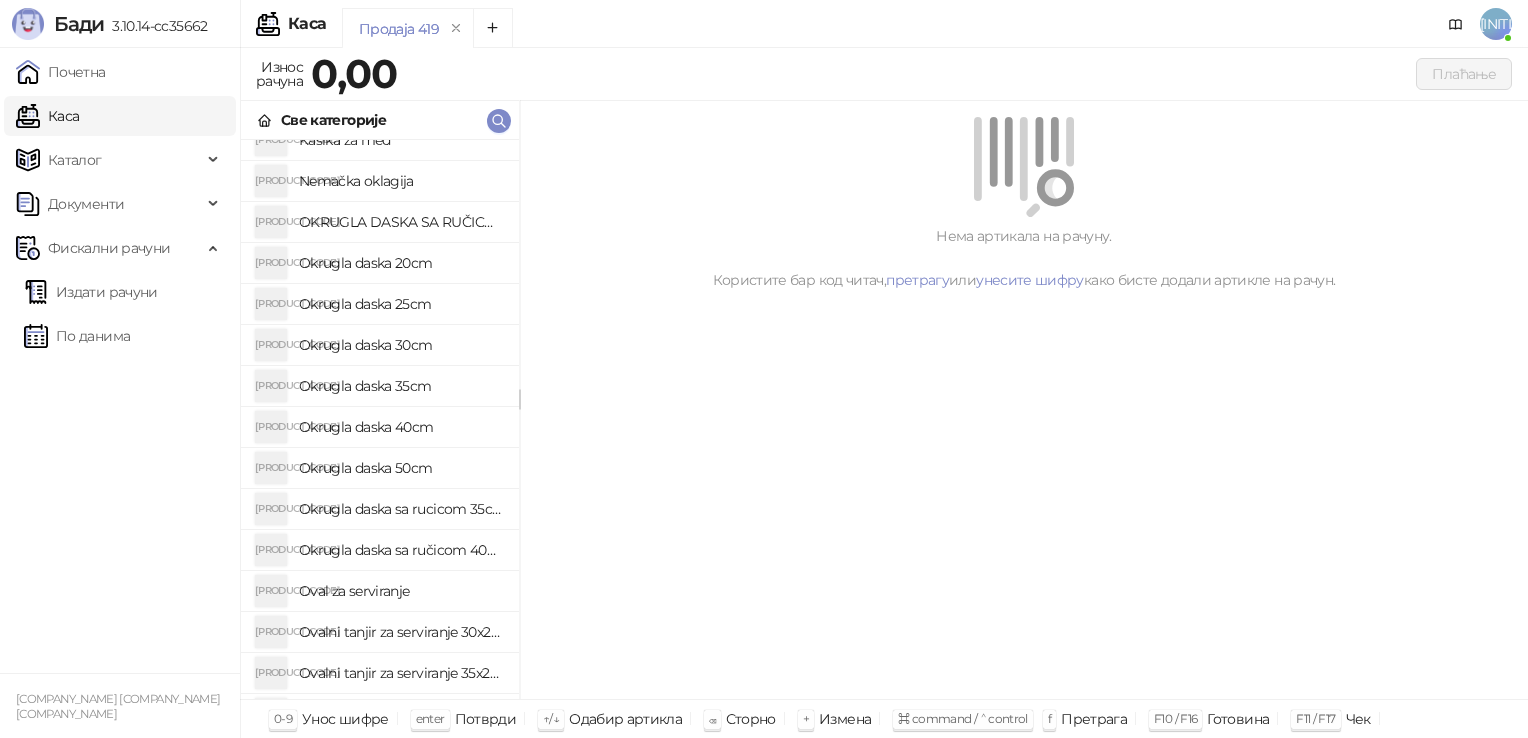 click on "Okrugla daska sa rucicom 35cm" at bounding box center [401, 509] 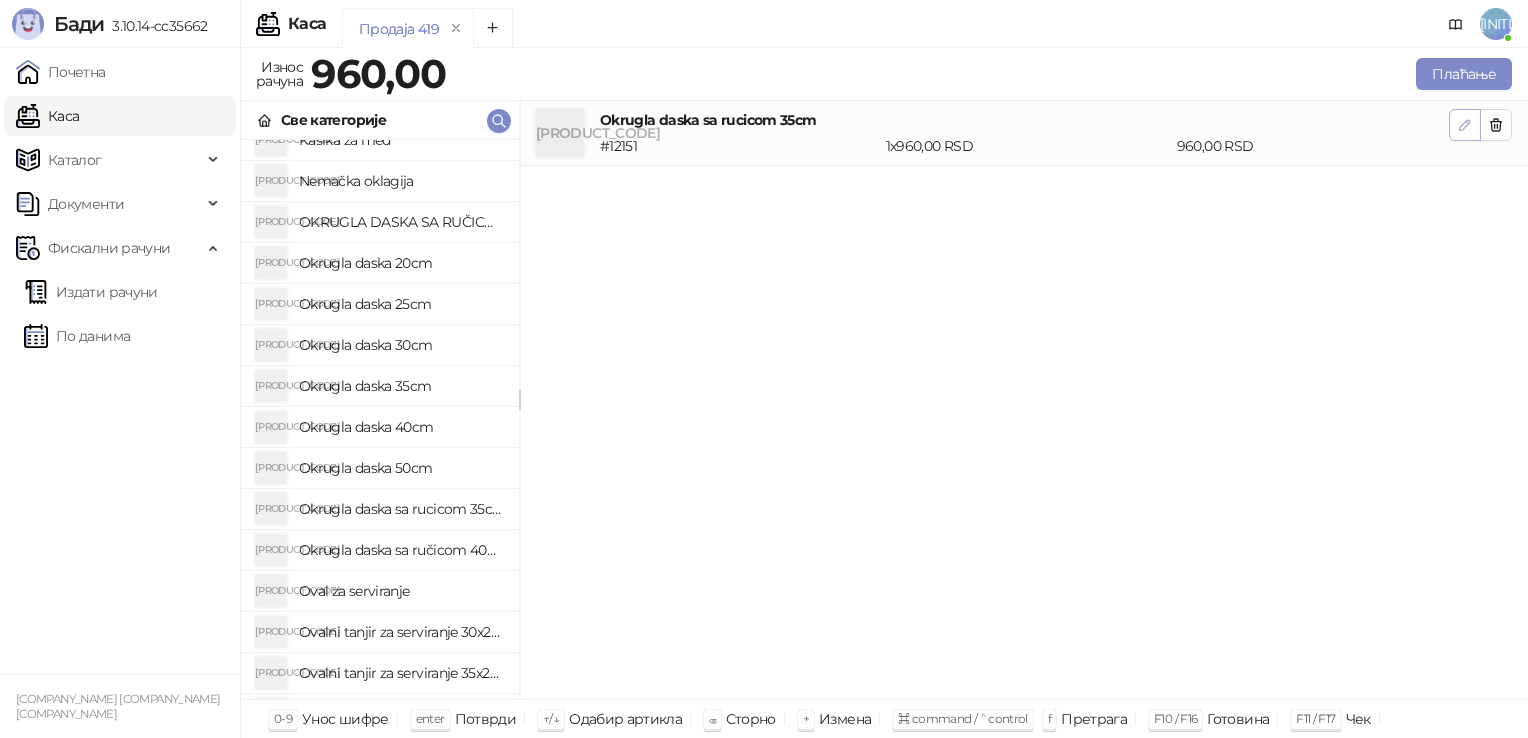 click at bounding box center (1465, 125) 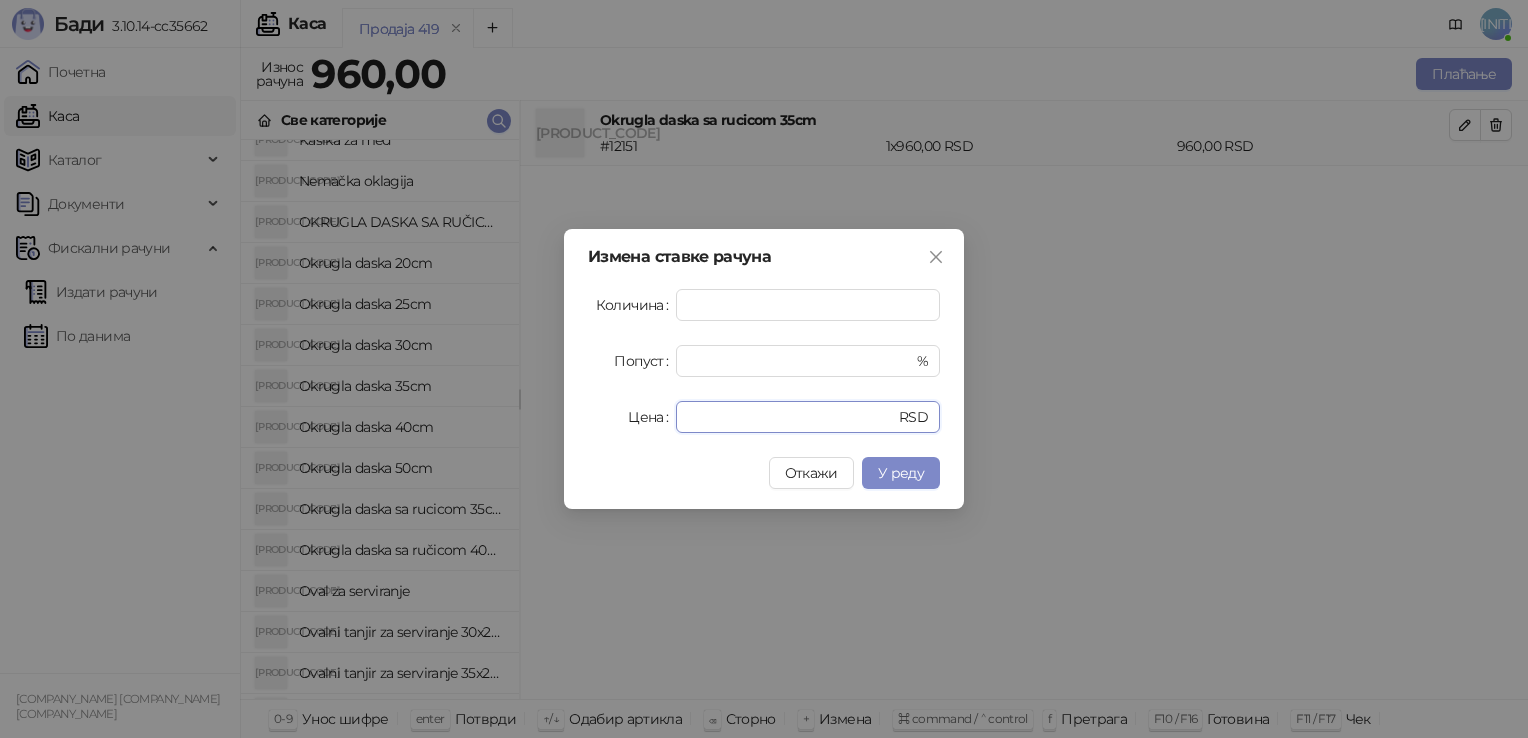 drag, startPoint x: 731, startPoint y: 423, endPoint x: 410, endPoint y: 375, distance: 324.56894 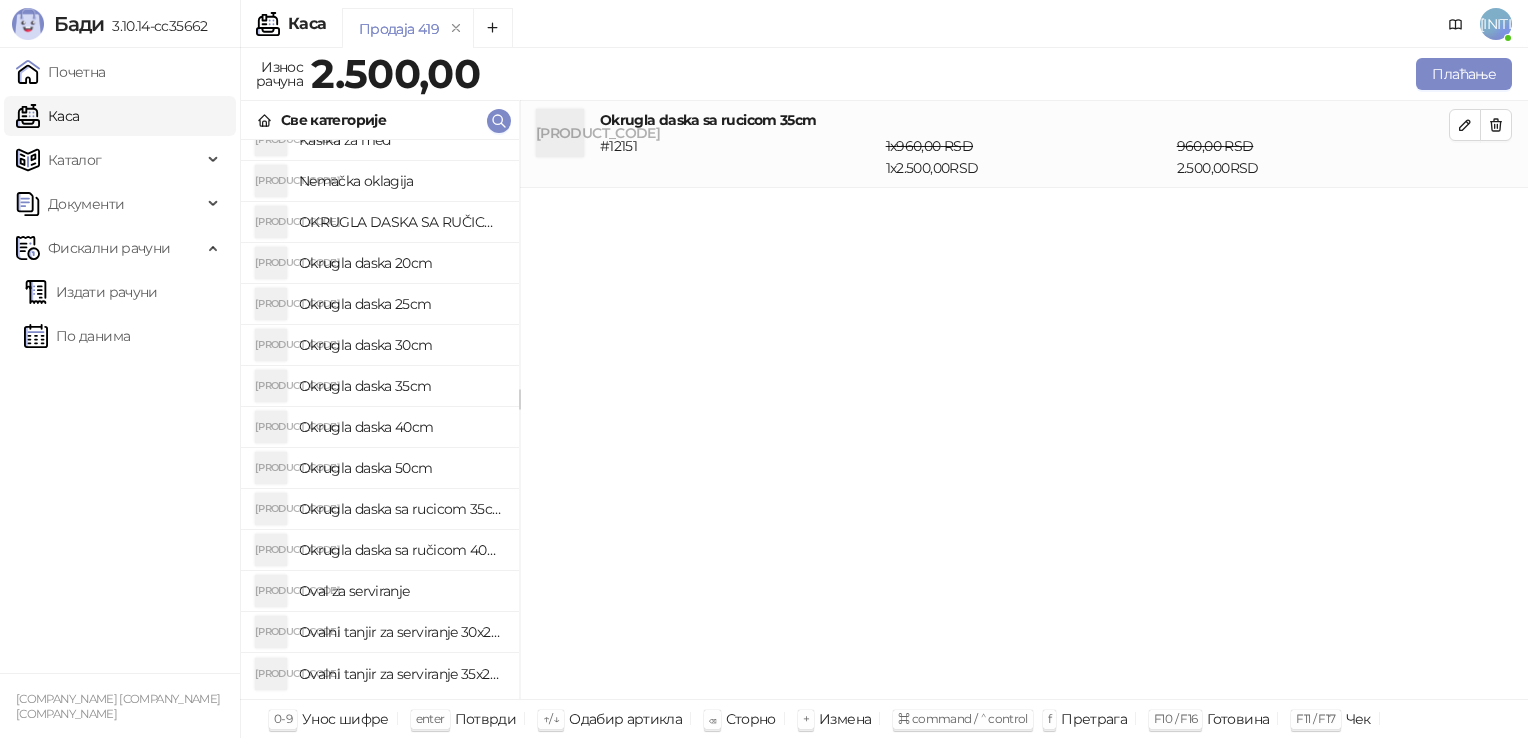 scroll, scrollTop: 0, scrollLeft: 0, axis: both 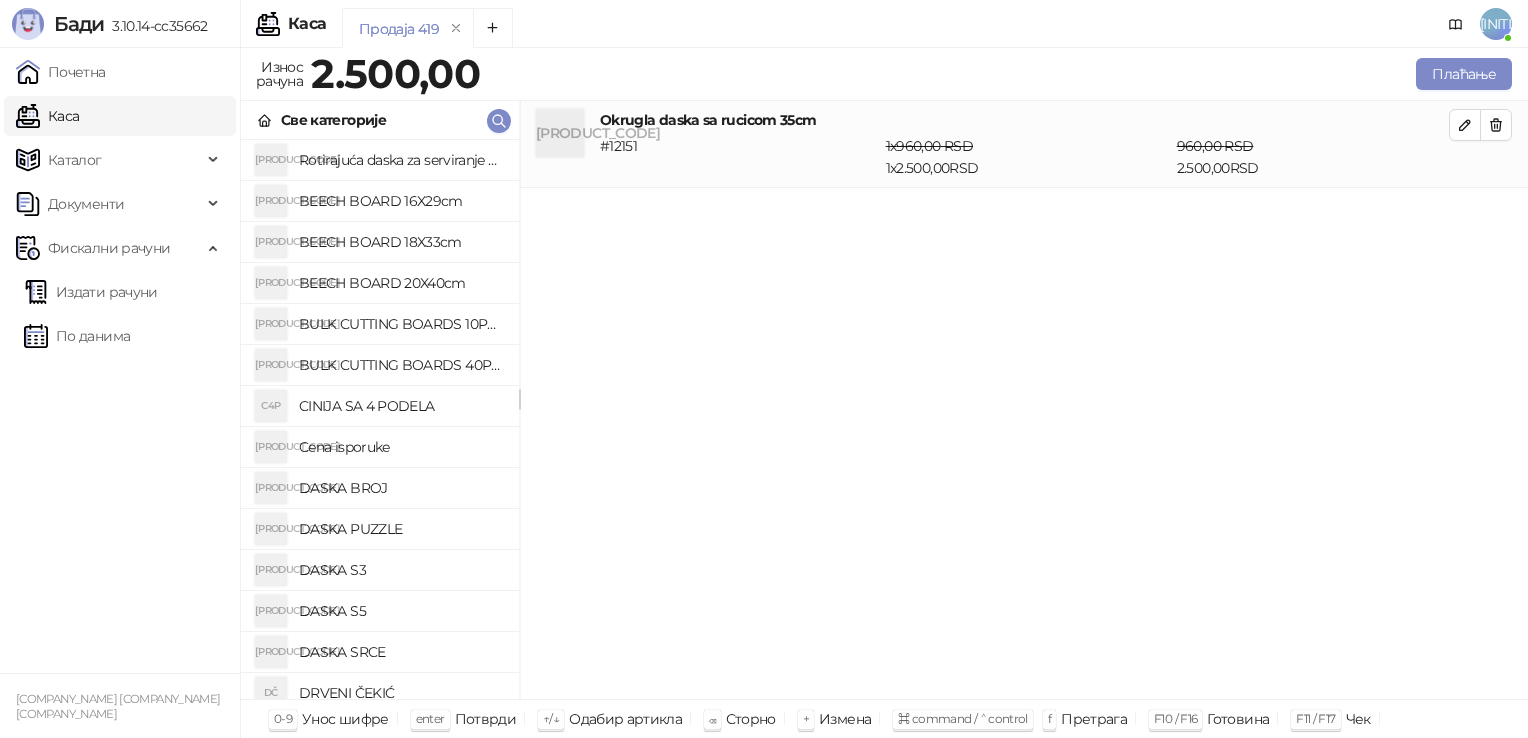 click on "Cena isporuke" at bounding box center (401, 447) 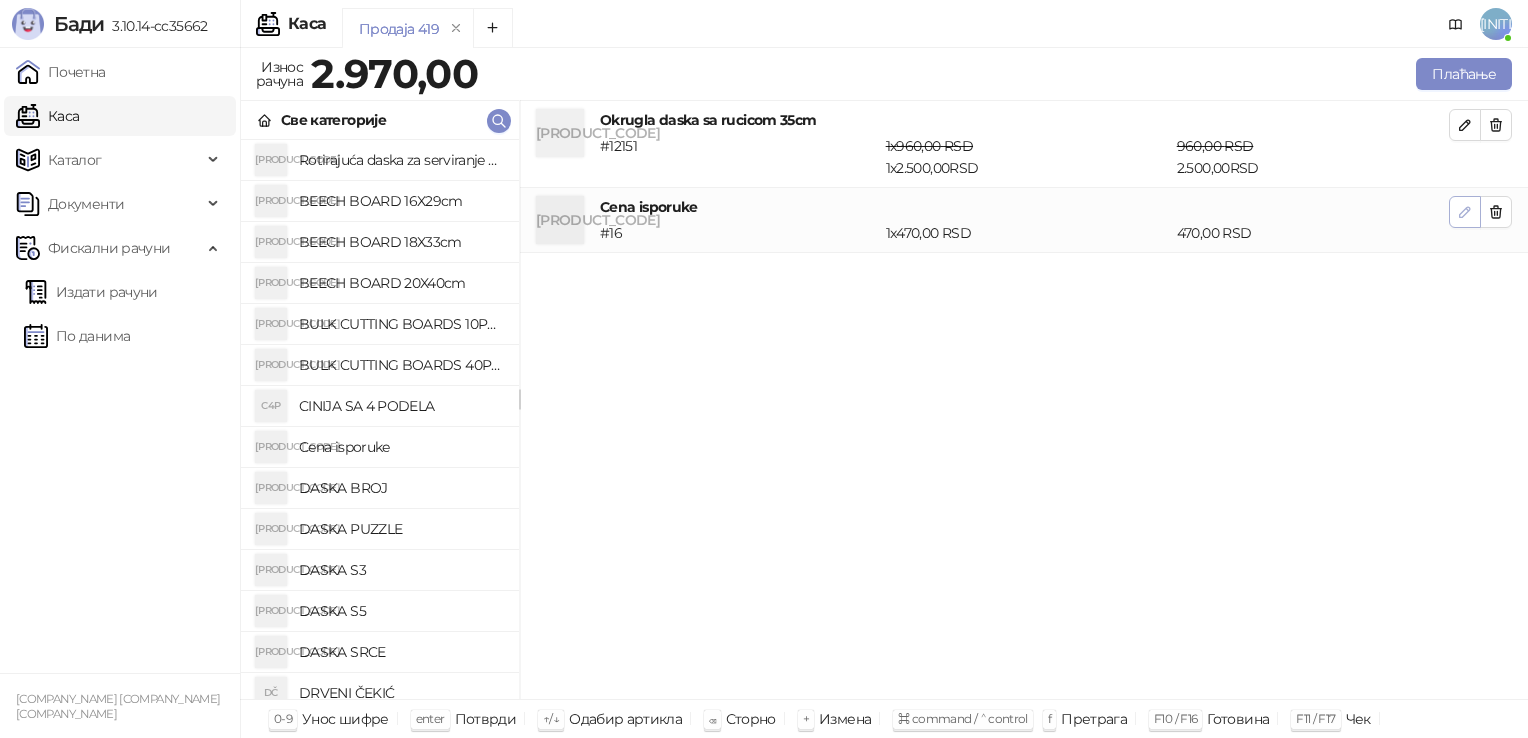 click 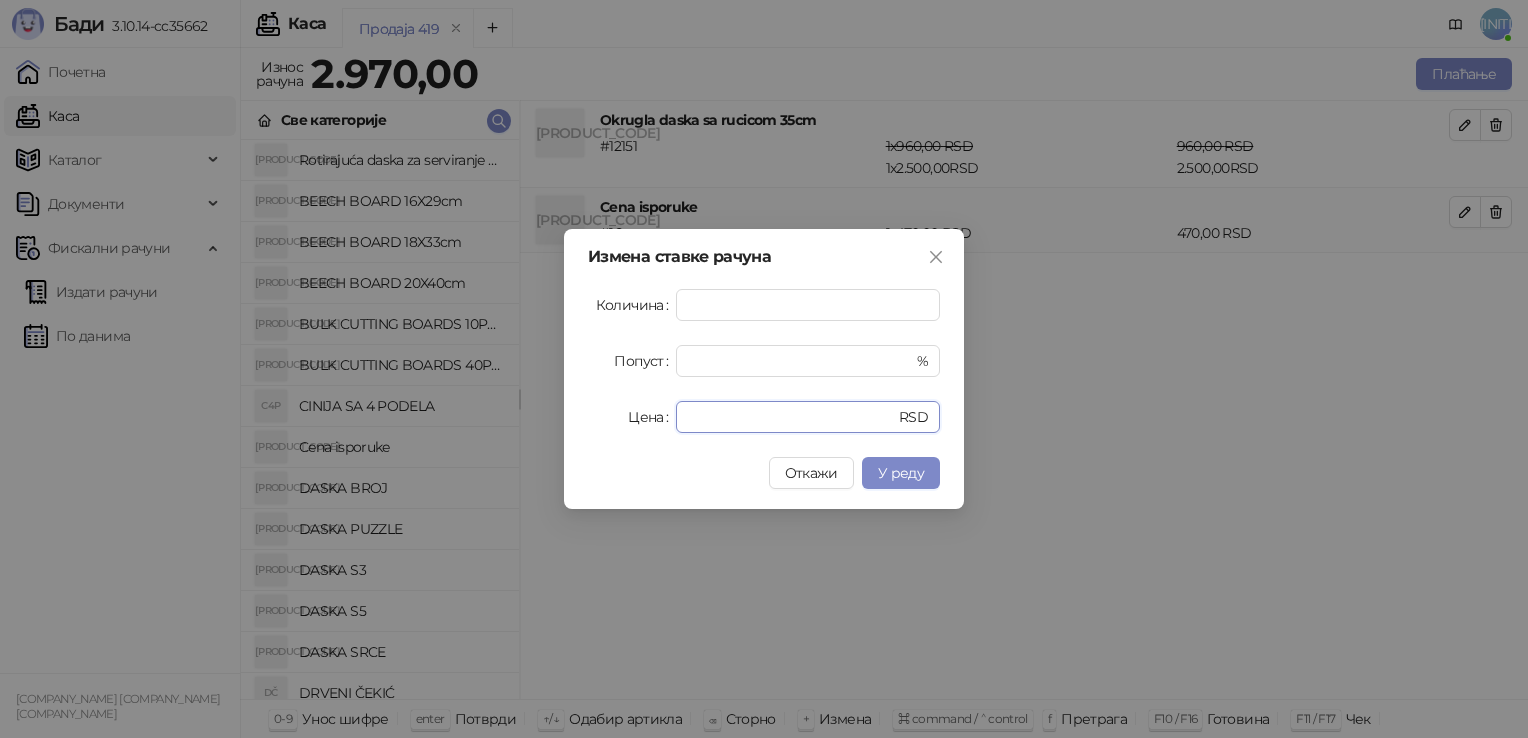 drag, startPoint x: 795, startPoint y: 408, endPoint x: 228, endPoint y: 385, distance: 567.4663 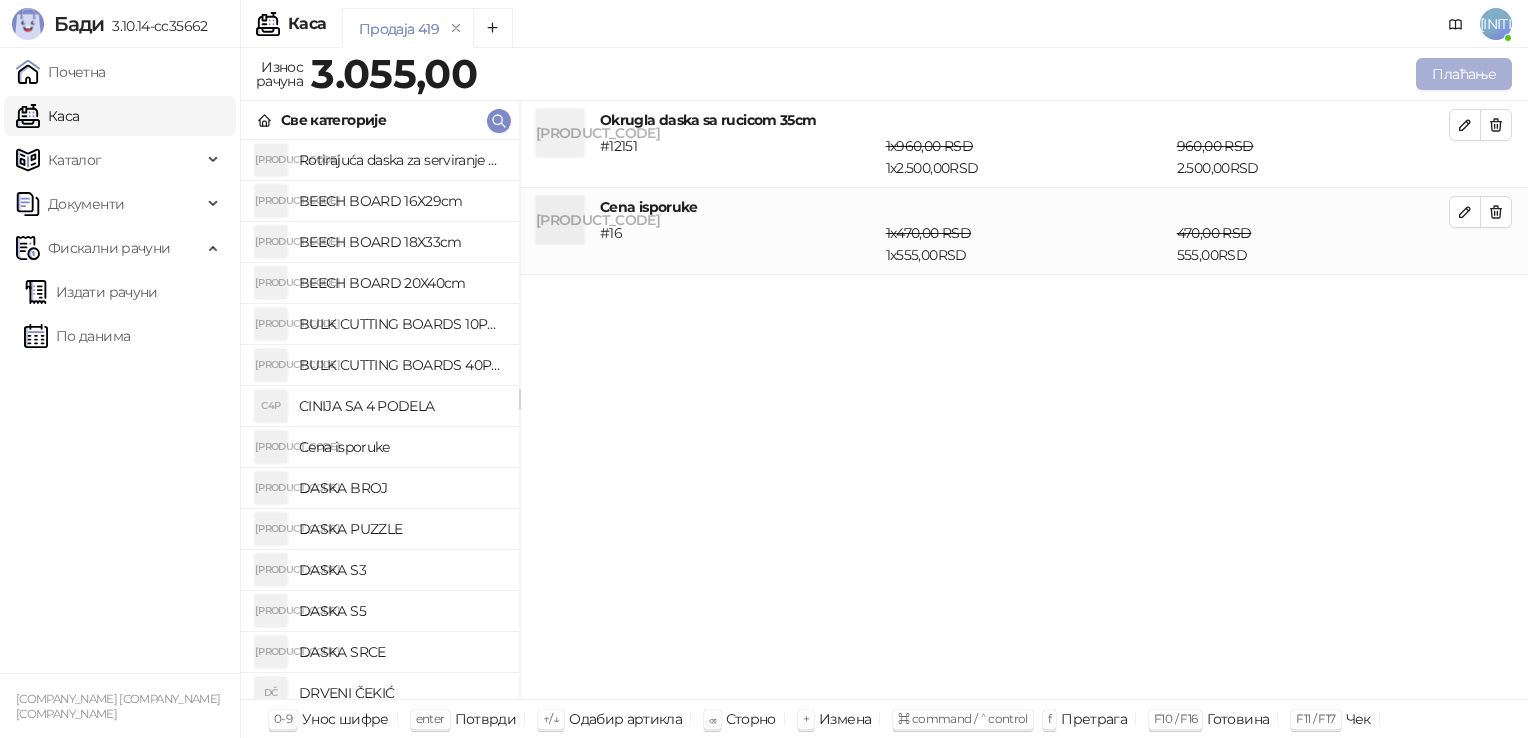 click on "Плаћање" at bounding box center (1464, 74) 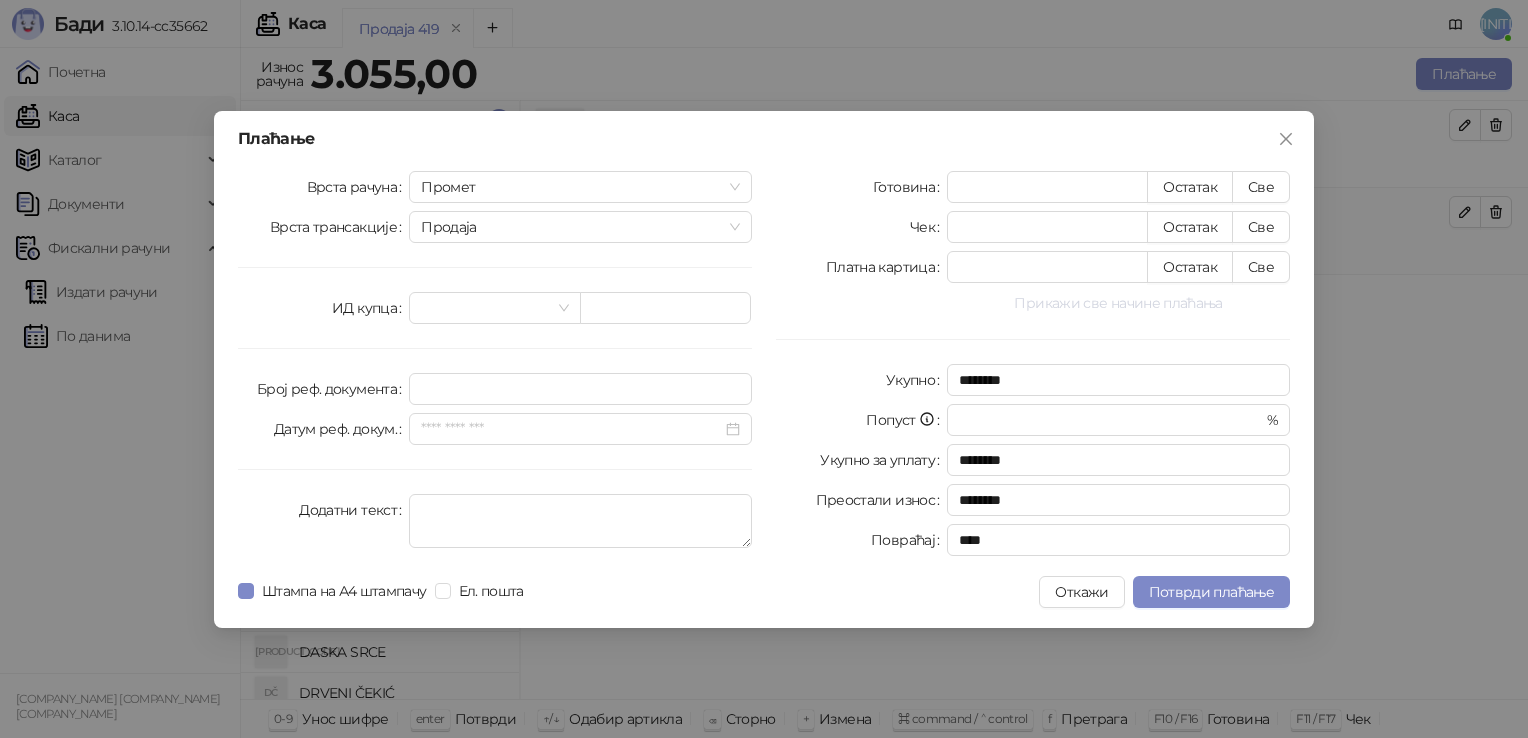 click on "Прикажи све начине плаћања" at bounding box center [1118, 303] 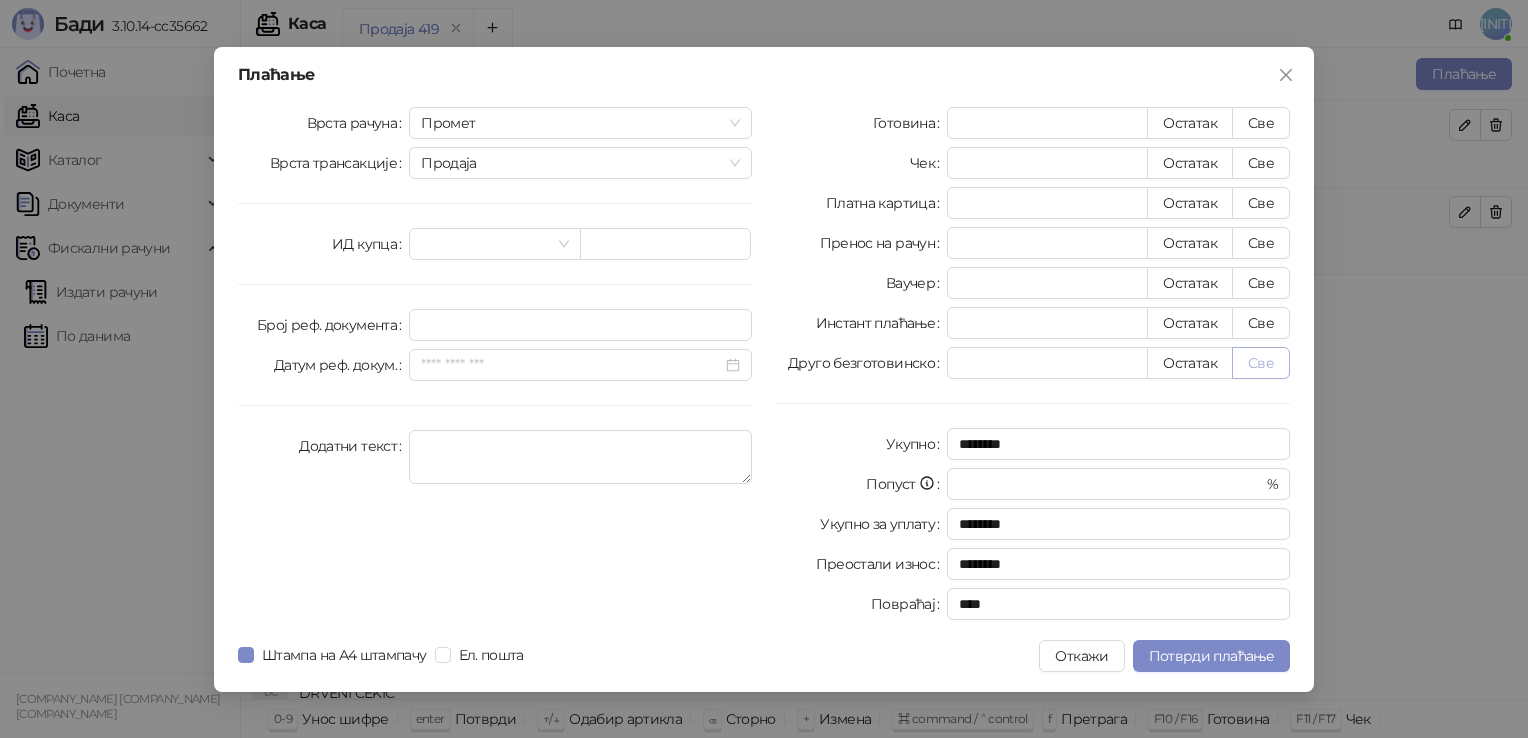 click on "Све" at bounding box center [1261, 363] 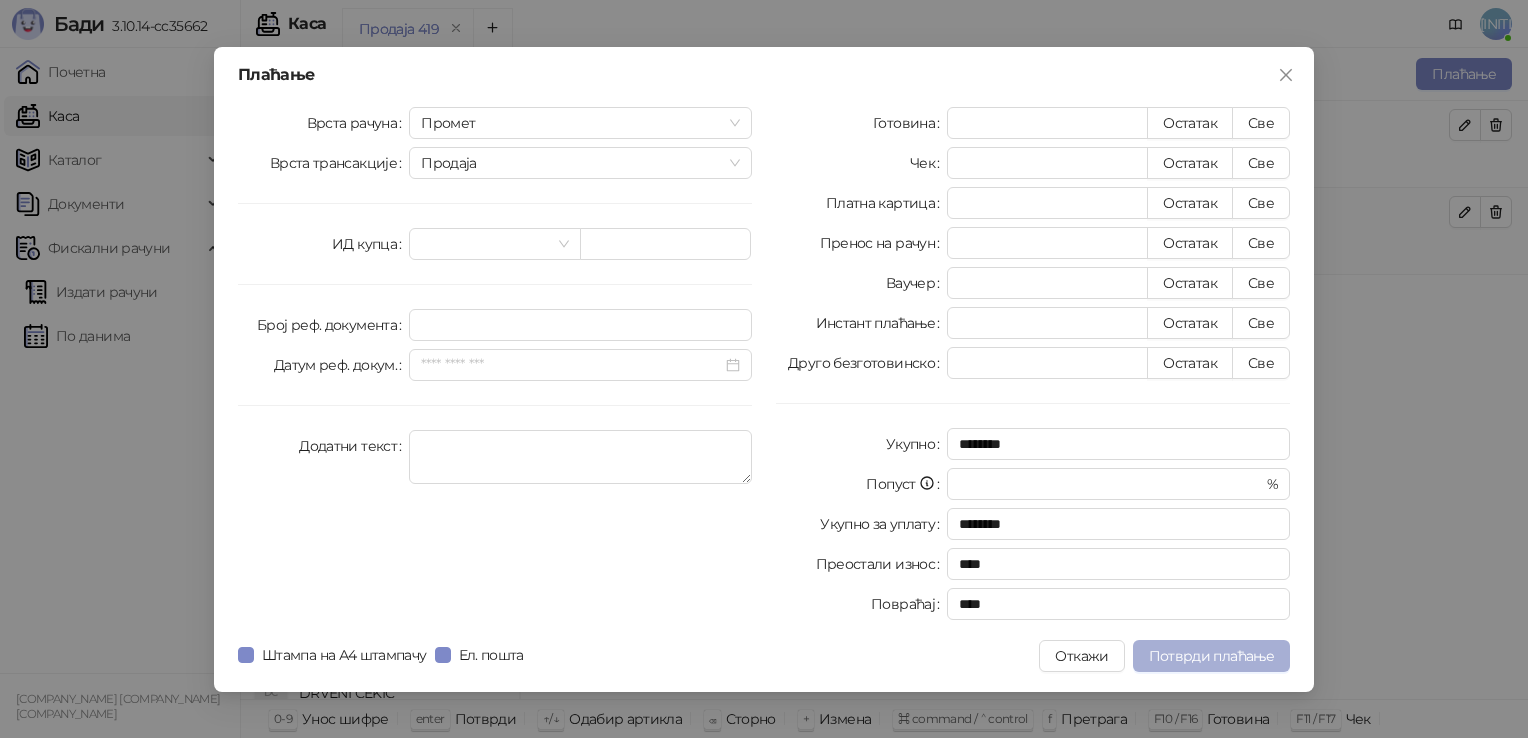 click on "Потврди плаћање" at bounding box center [1211, 656] 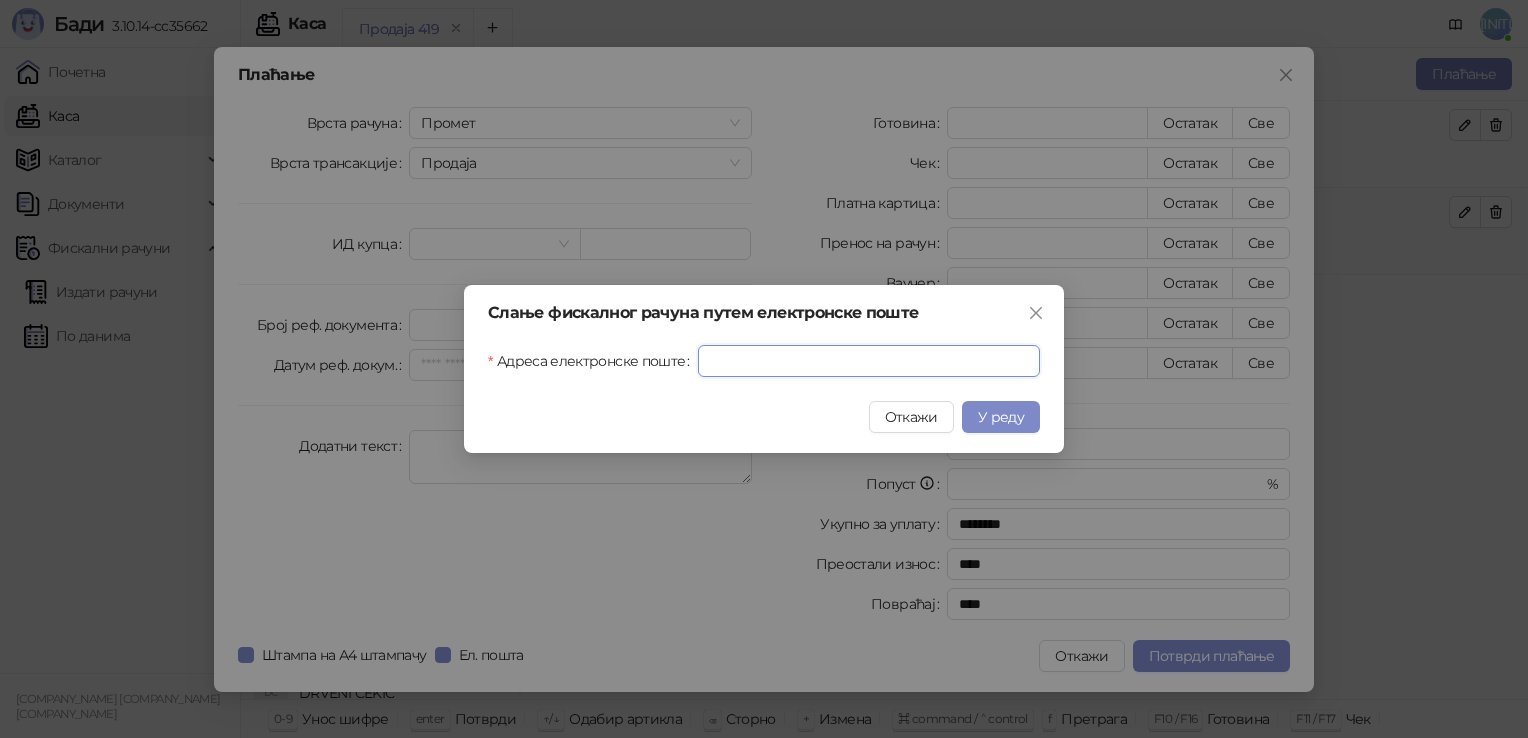 click on "Адреса електронске поште" at bounding box center [869, 361] 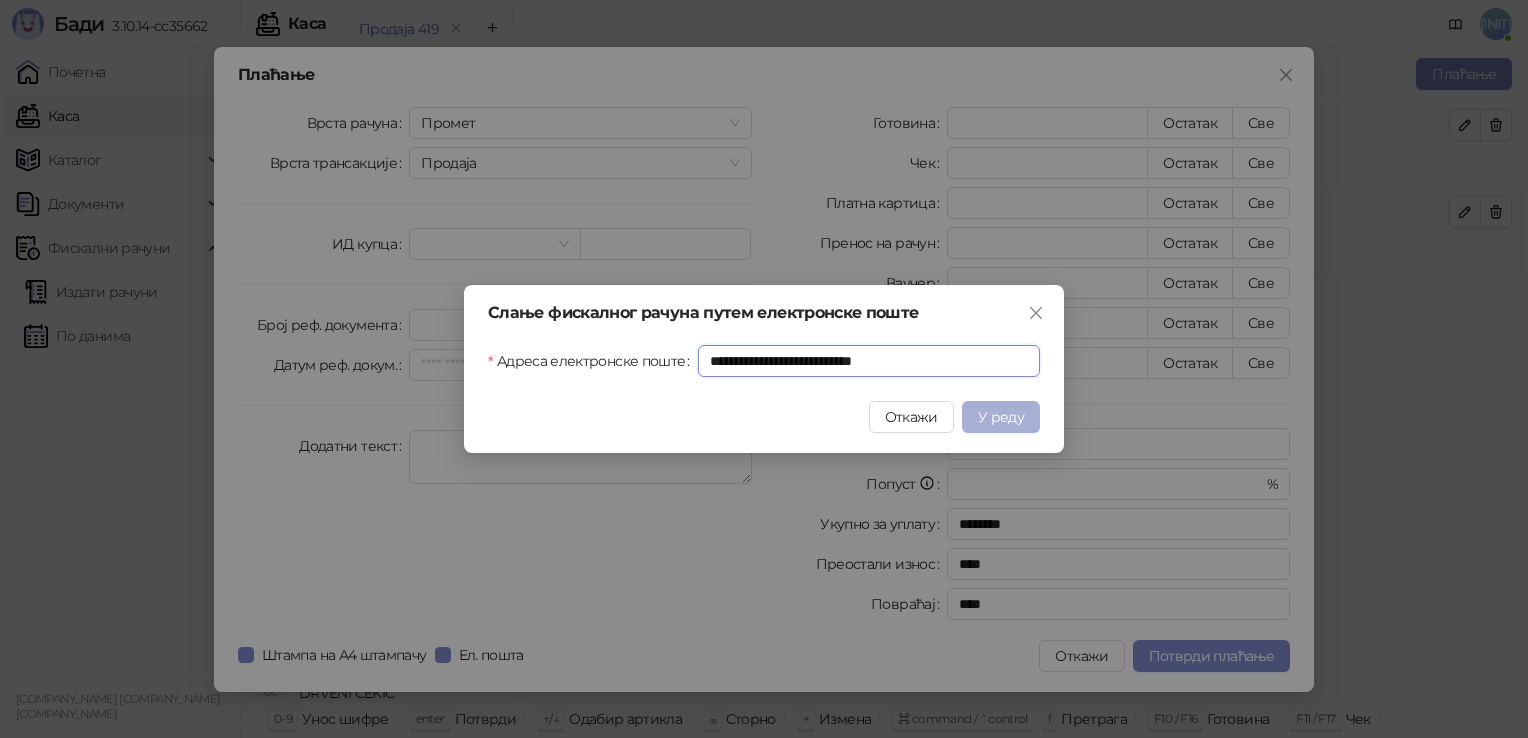 type on "**********" 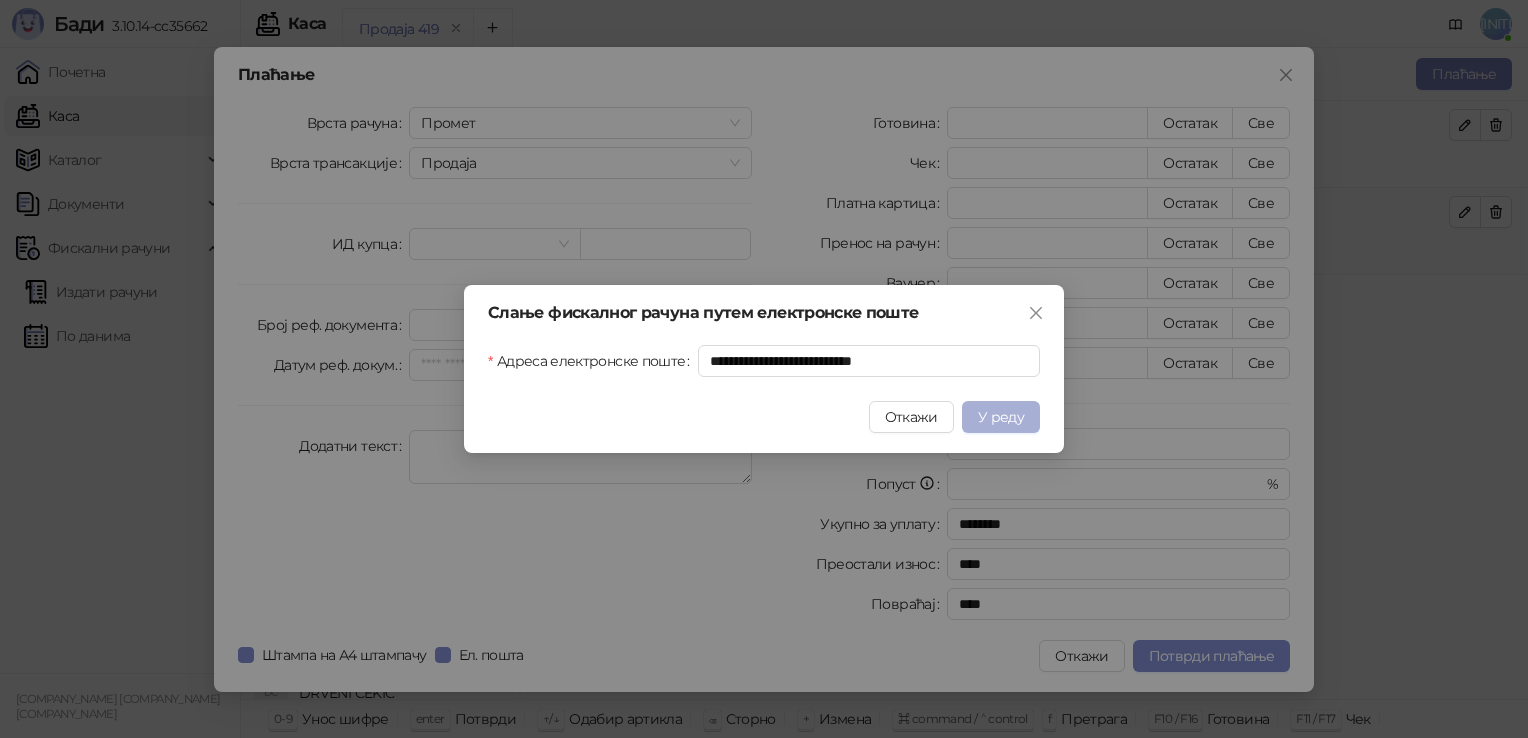 click on "У реду" at bounding box center (1001, 417) 